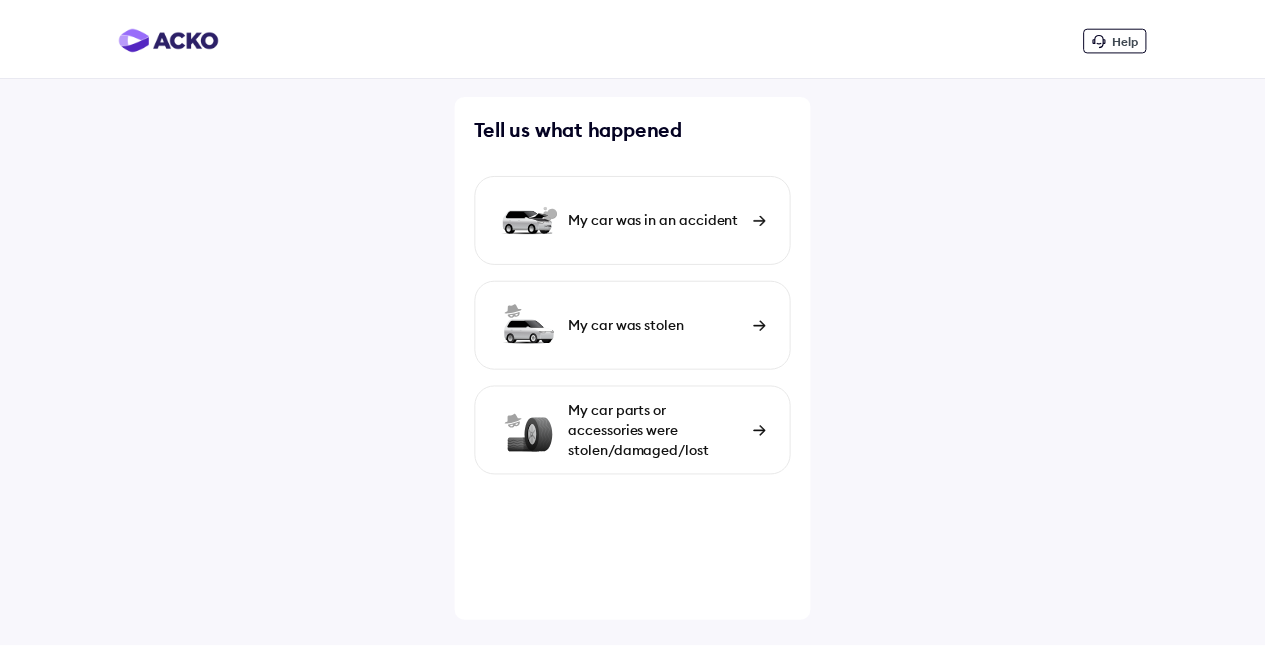 scroll, scrollTop: 0, scrollLeft: 0, axis: both 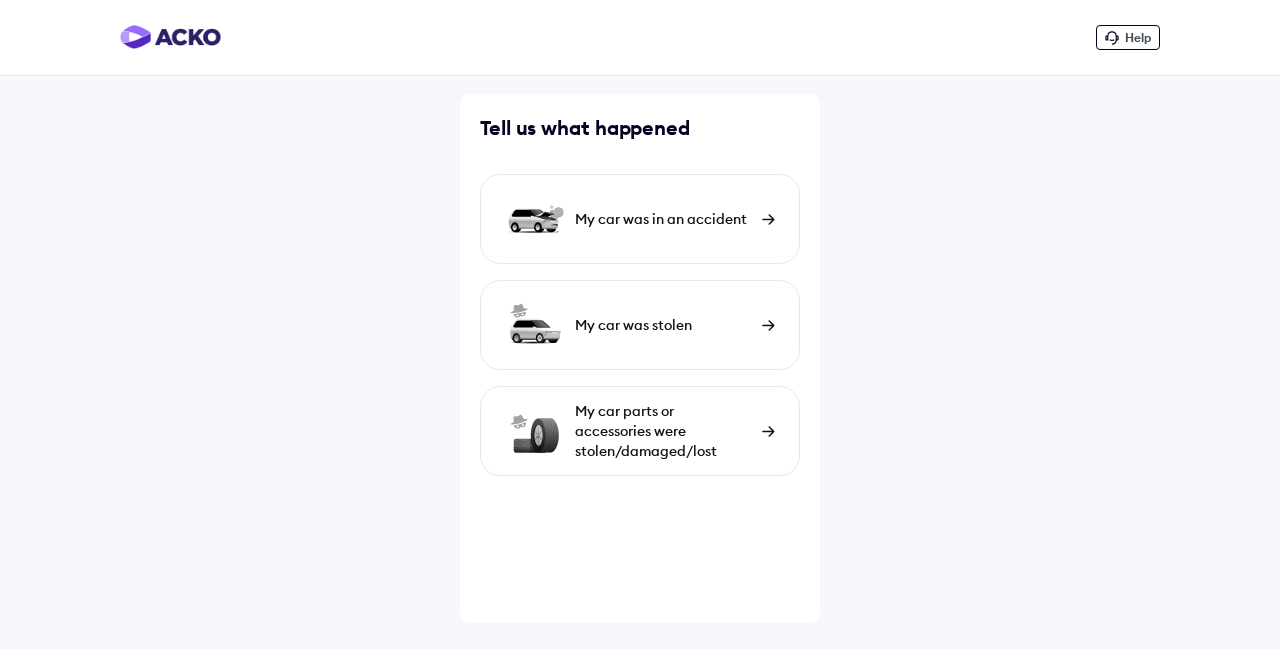 click on "My car parts or accessories were stolen/damaged/lost" at bounding box center (663, 431) 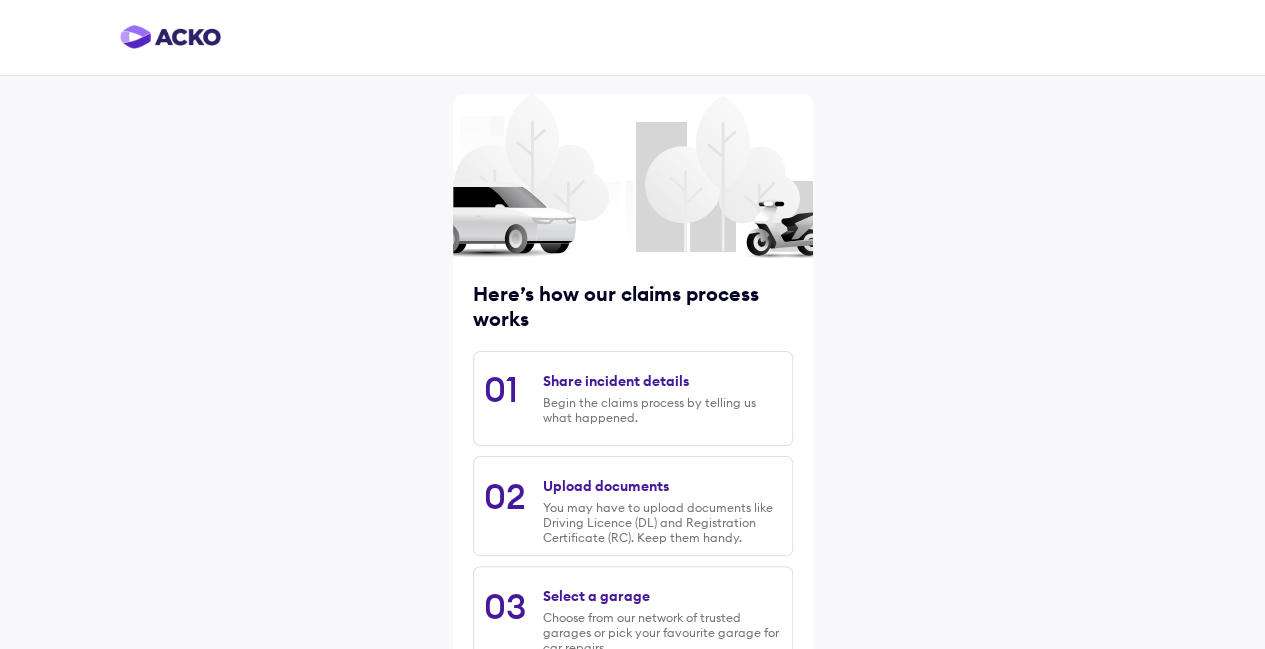 click on "Here’s how our claims process works 01 Share incident details Begin the claims process by telling us what happened. 02 Upload documents You may have to upload documents like Driving Licence (DL) and Registration Certificate (RC). Keep them handy. 03 Select a garage Choose from our network of trusted garages or pick your favourite garage for  car repairs. 04 Stress-free claim settlement Get cashless repairs at a garage of your choice or a quick reimbursement for car repairs. Get started" at bounding box center [632, 448] 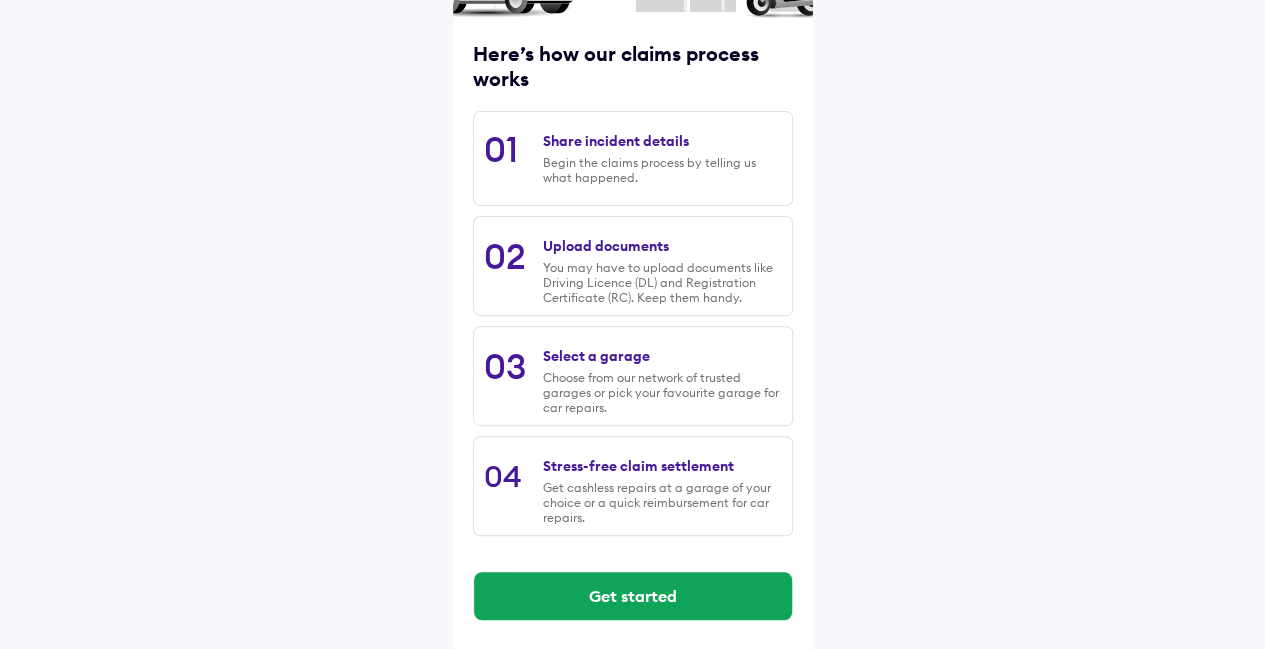 scroll, scrollTop: 248, scrollLeft: 0, axis: vertical 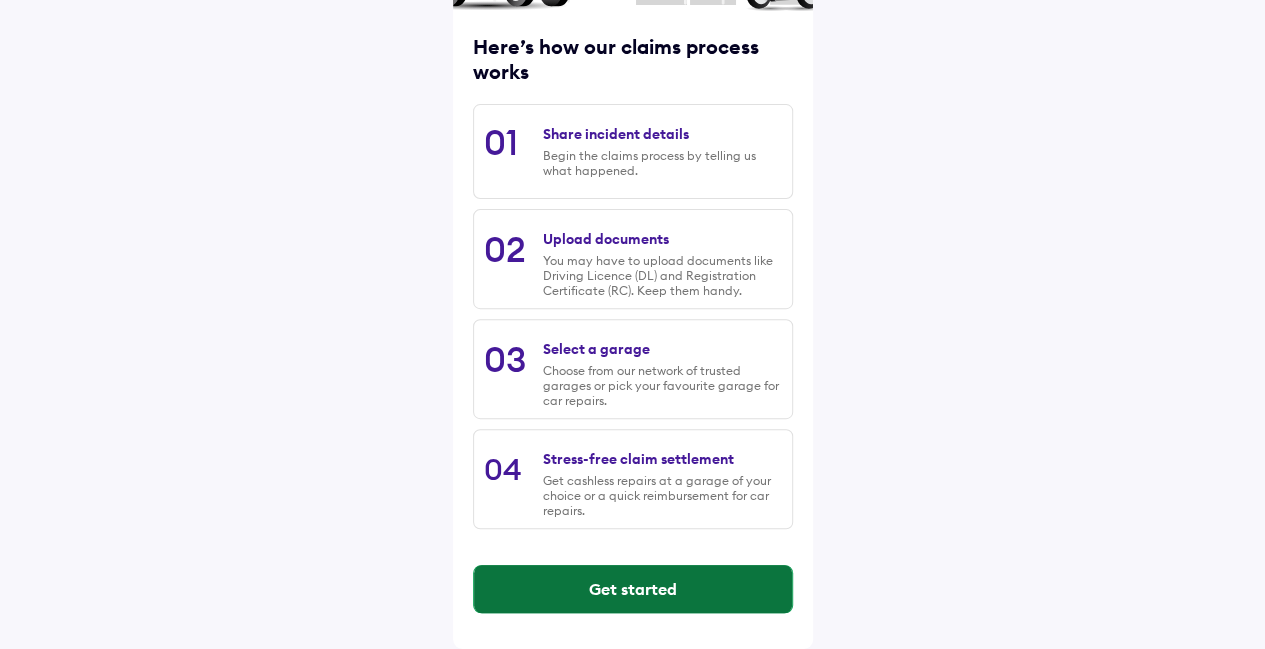 click on "Get started" at bounding box center [633, 589] 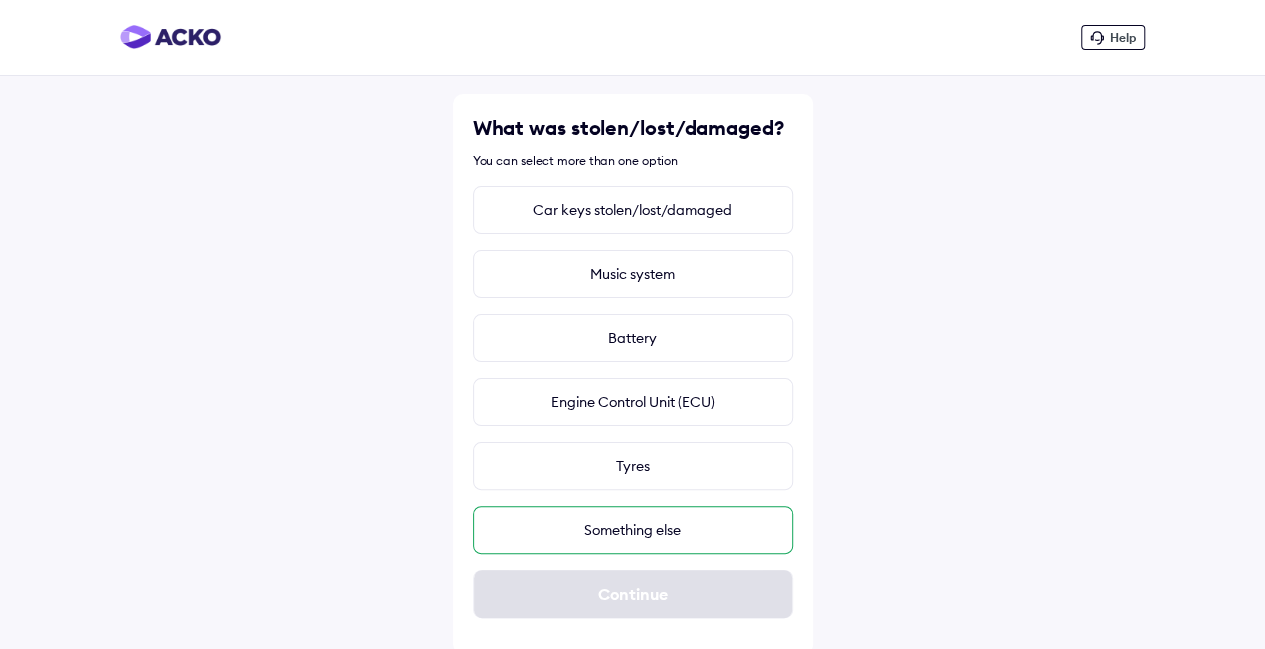 click on "Something else" at bounding box center (633, 530) 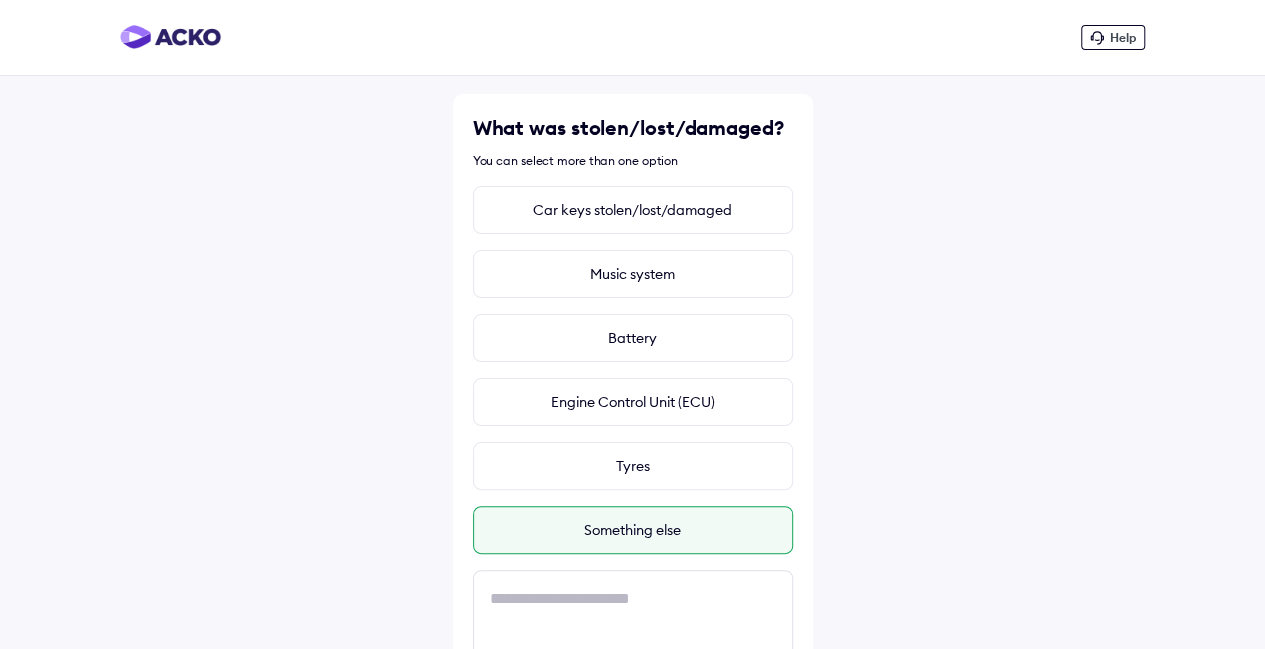 click on "Help What was stolen/lost/damaged? You can select more than one option Car keys stolen/lost/damaged Music system Battery Engine Control Unit (ECU) Tyres Something else Continue" at bounding box center (632, 411) 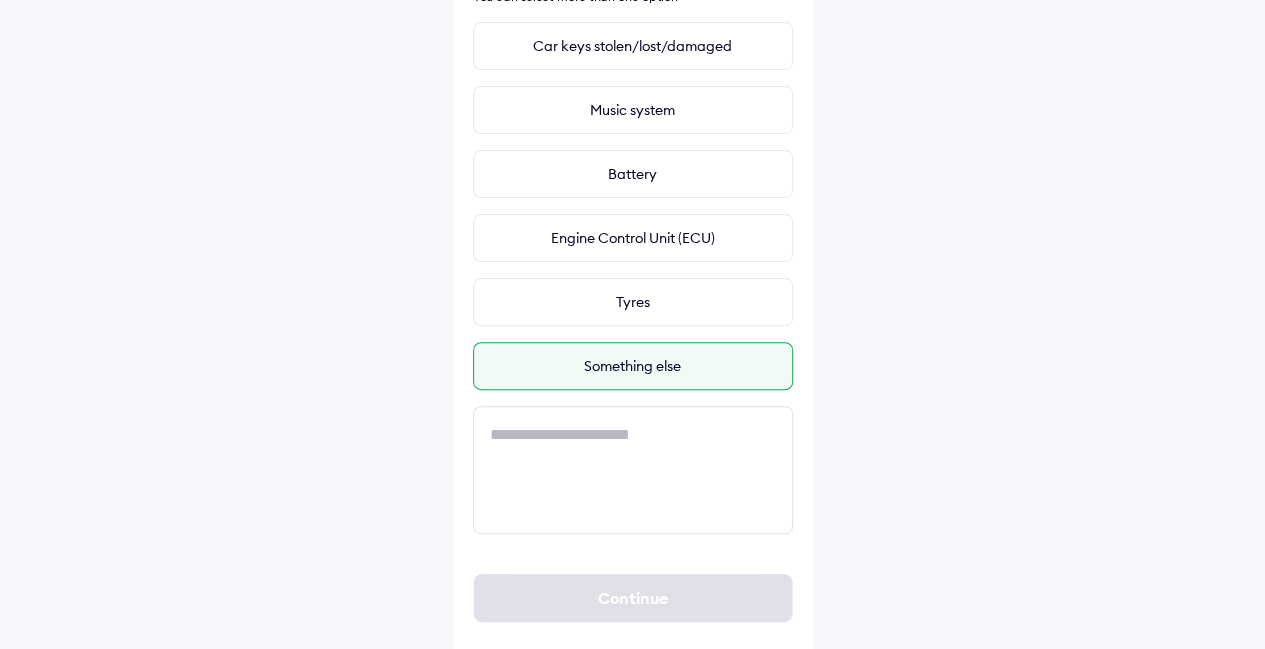 scroll, scrollTop: 172, scrollLeft: 0, axis: vertical 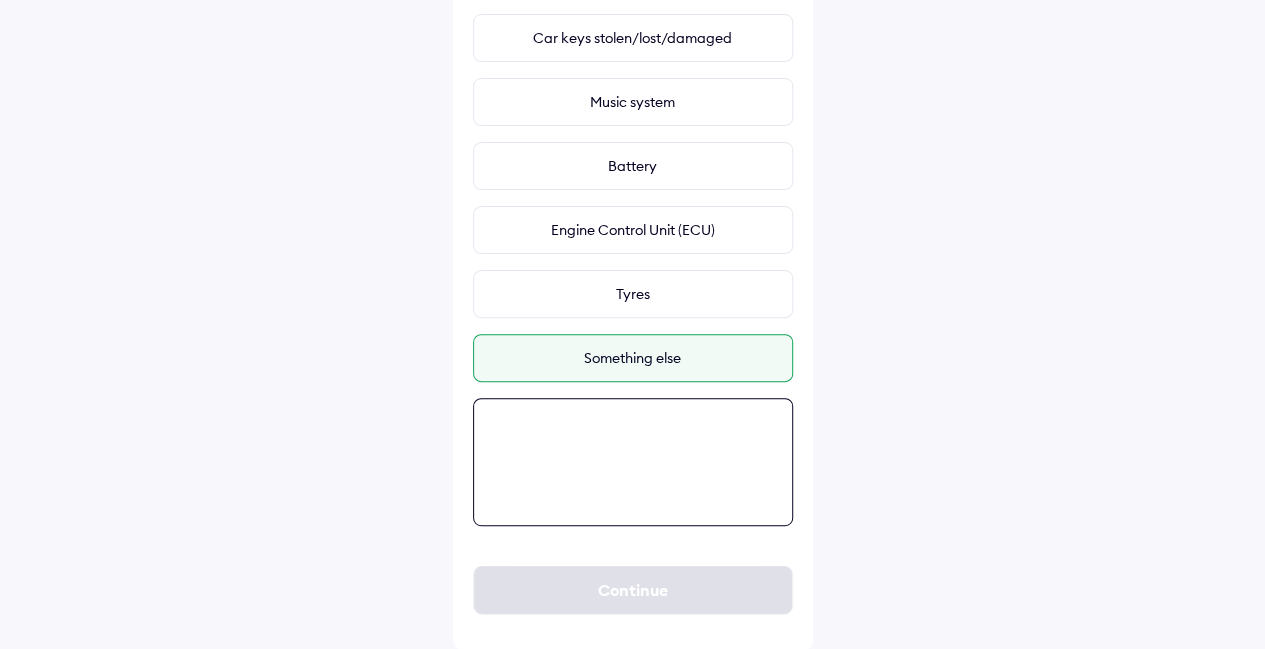 click at bounding box center [633, 462] 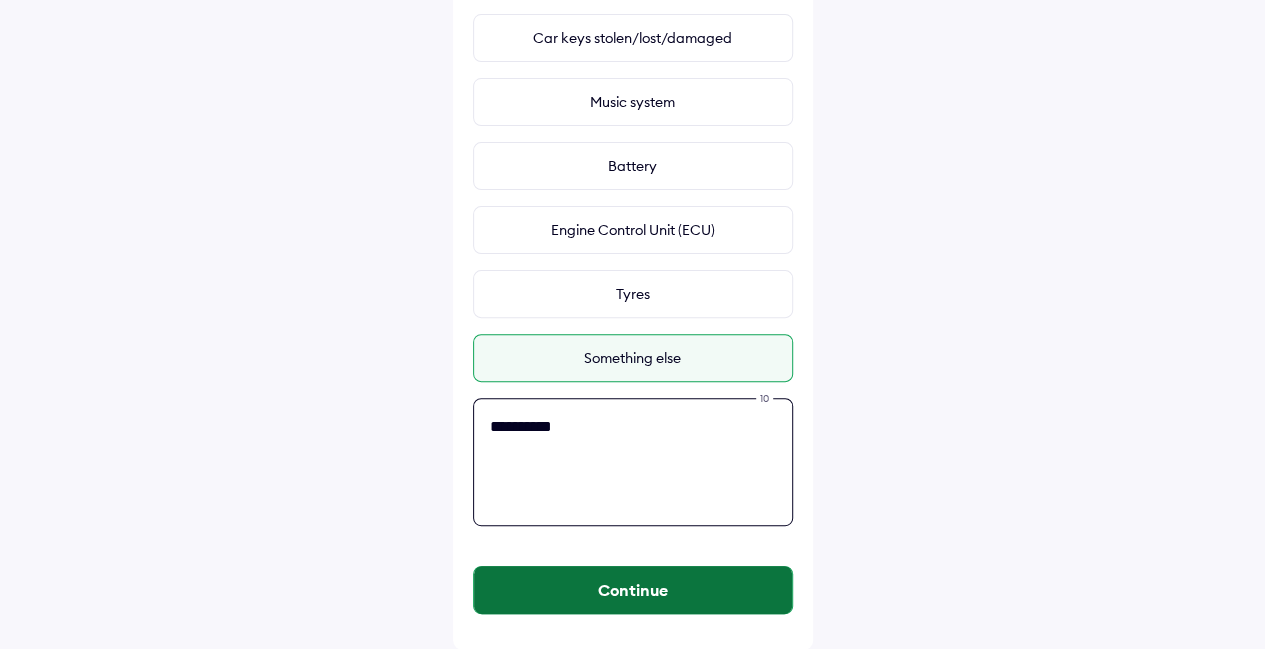 type on "**********" 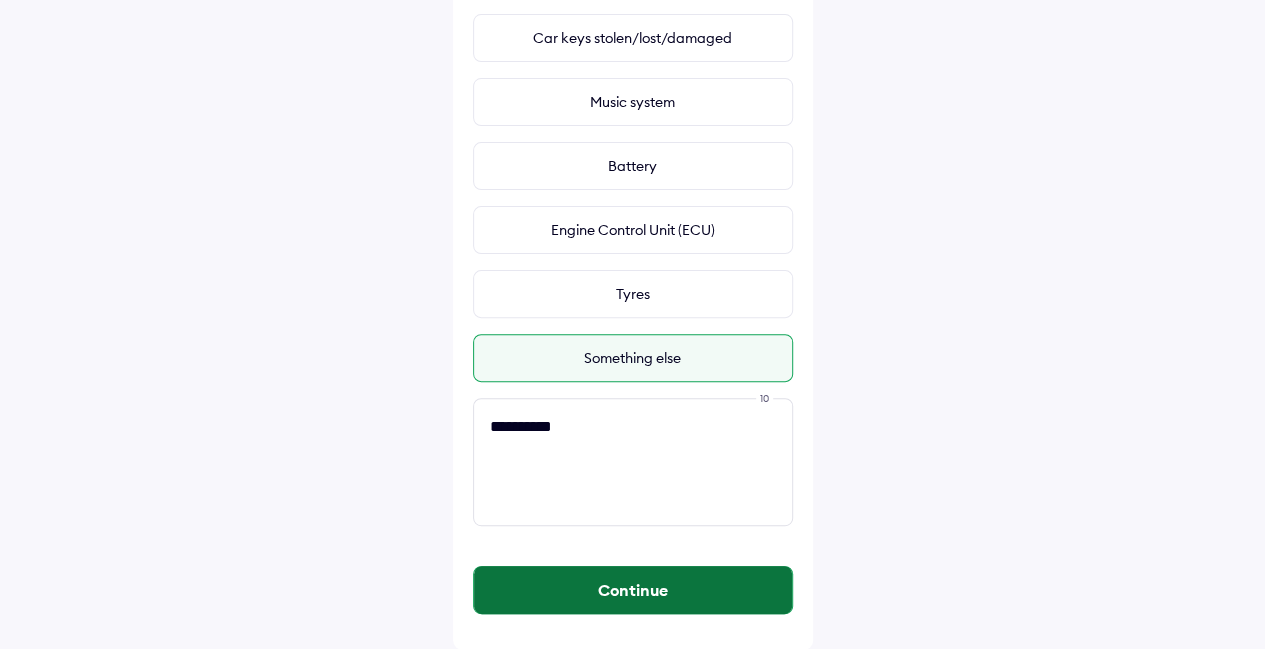 click on "Continue" at bounding box center [633, 590] 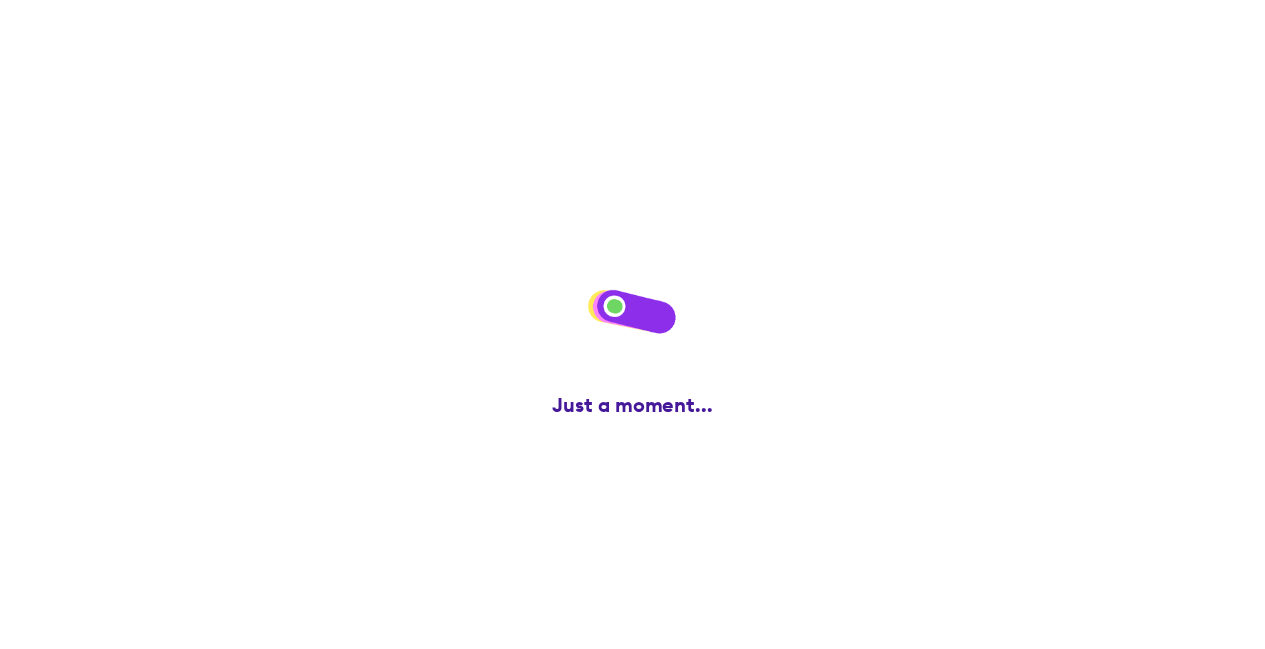 scroll, scrollTop: 0, scrollLeft: 0, axis: both 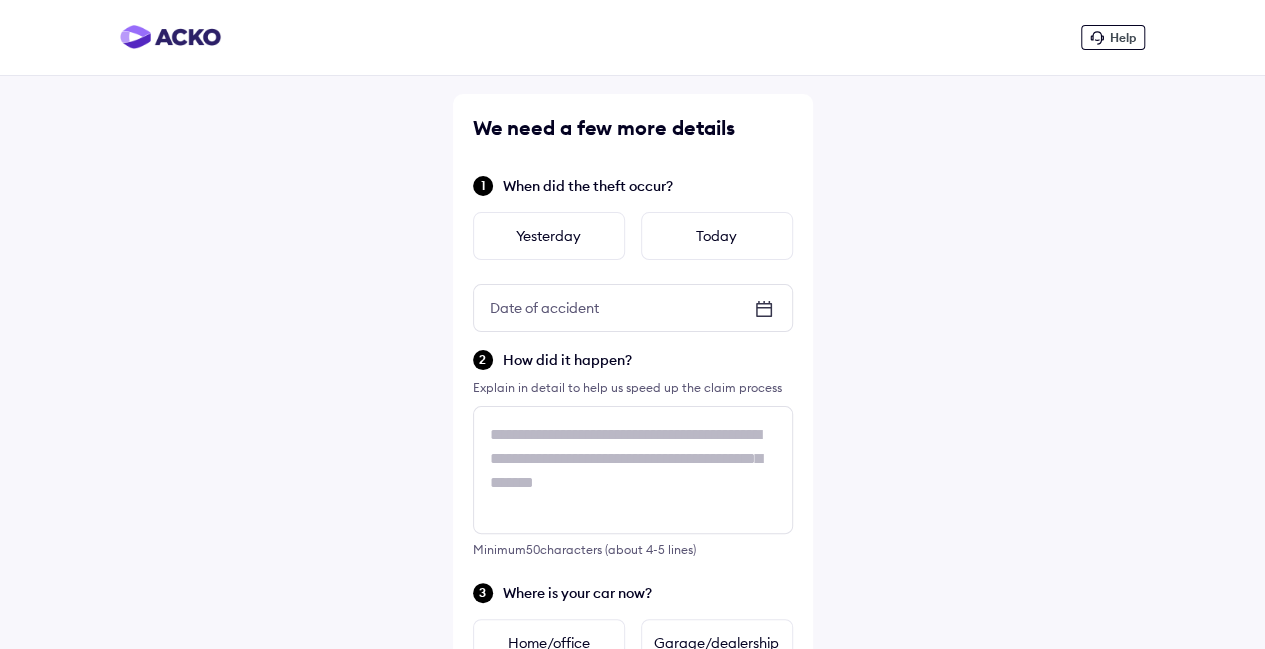 click 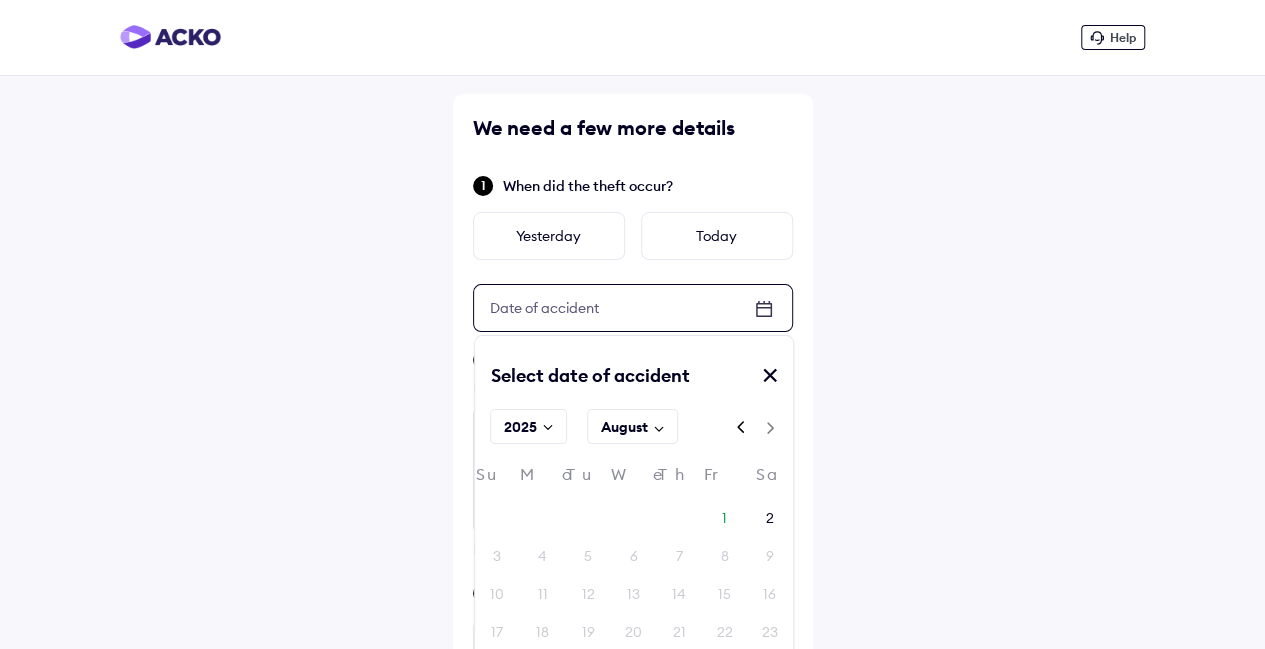 click 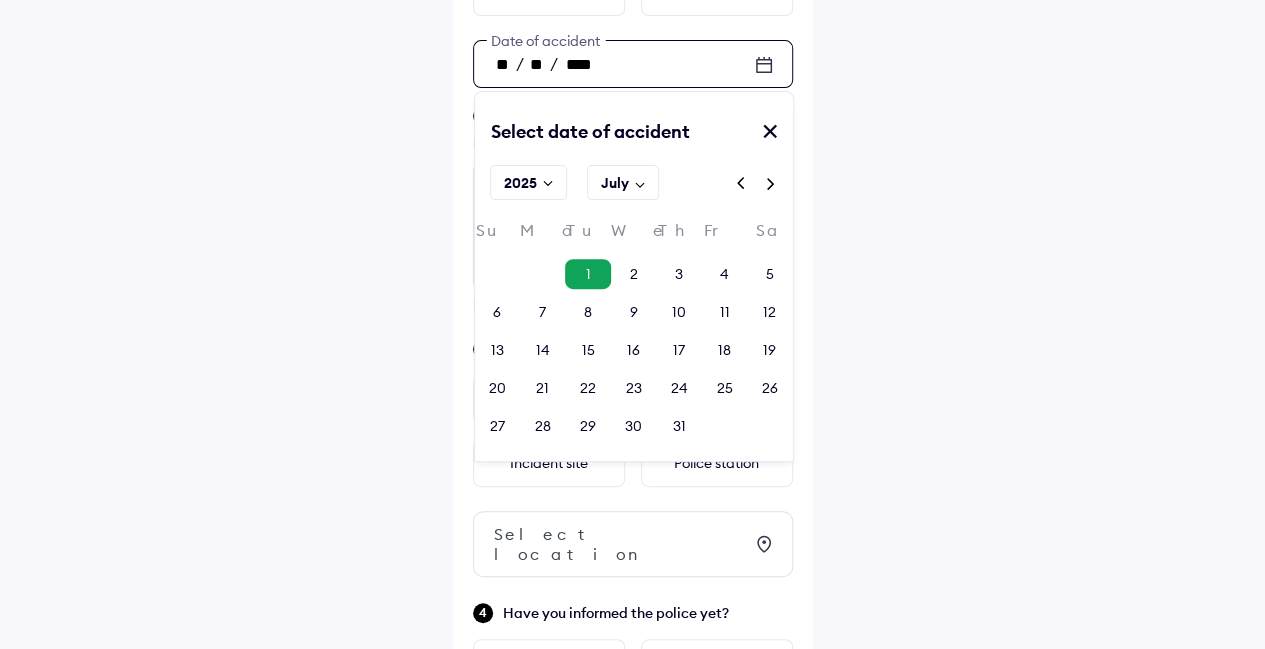 scroll, scrollTop: 242, scrollLeft: 0, axis: vertical 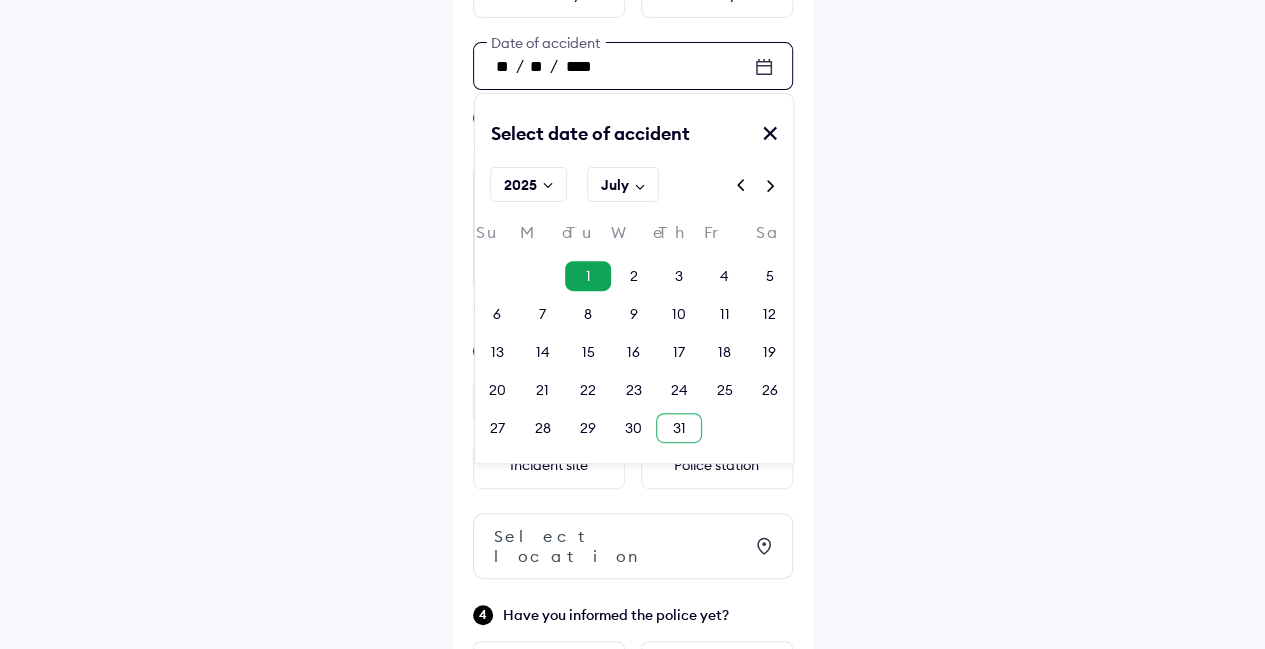 click on "31" at bounding box center (678, 428) 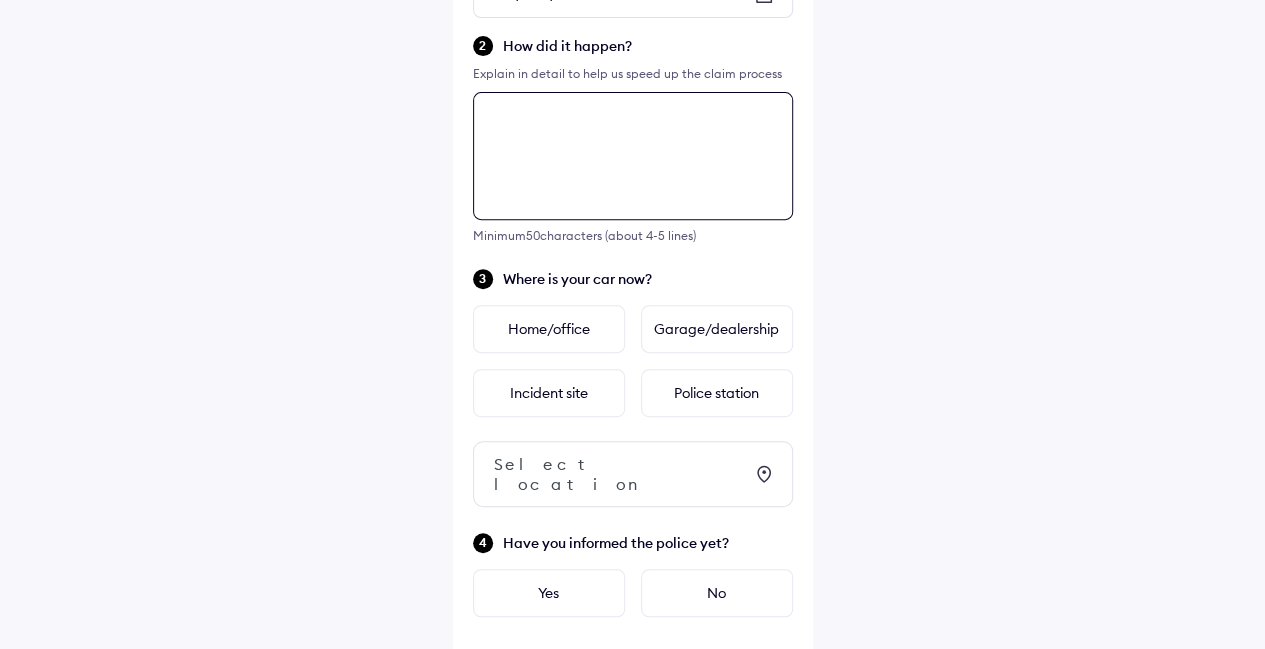 click at bounding box center [633, 156] 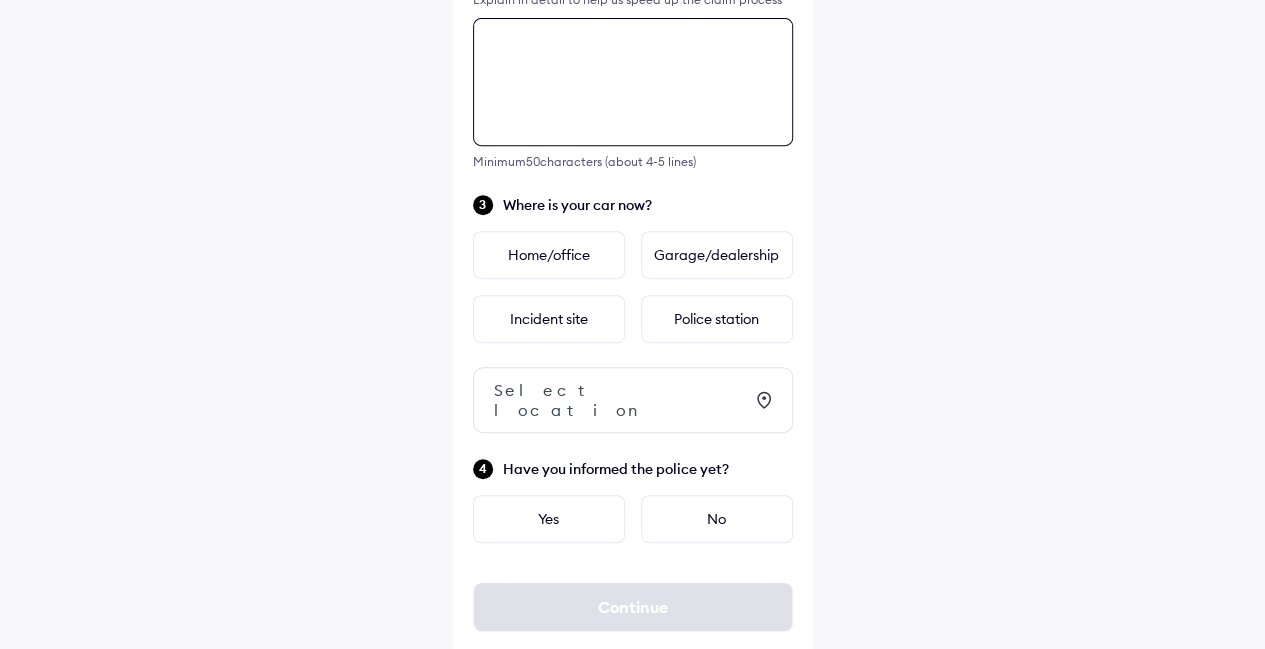 scroll, scrollTop: 389, scrollLeft: 0, axis: vertical 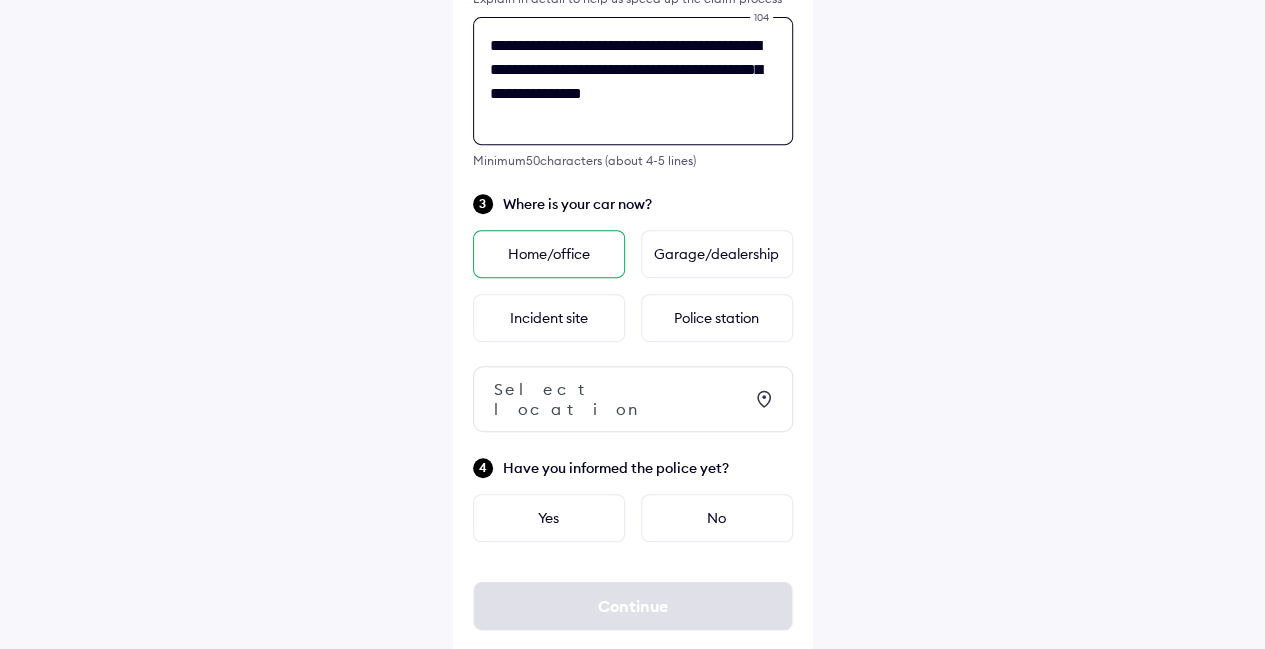 type on "**********" 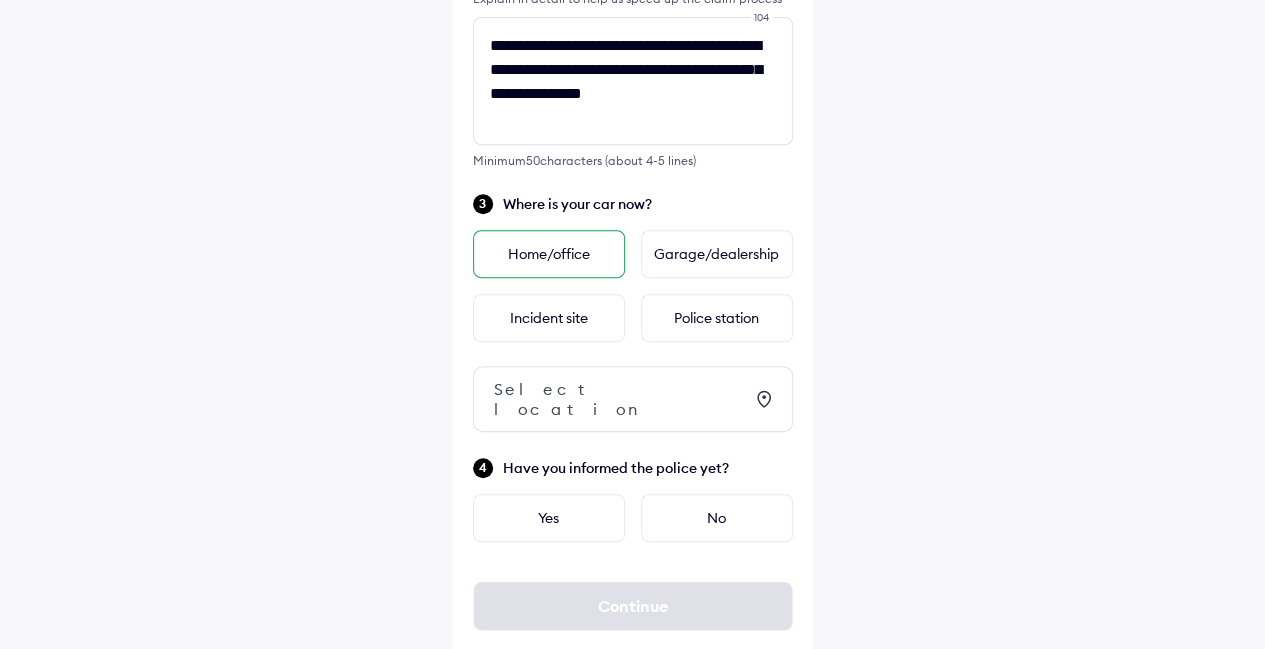 click on "Home/office" at bounding box center [549, 254] 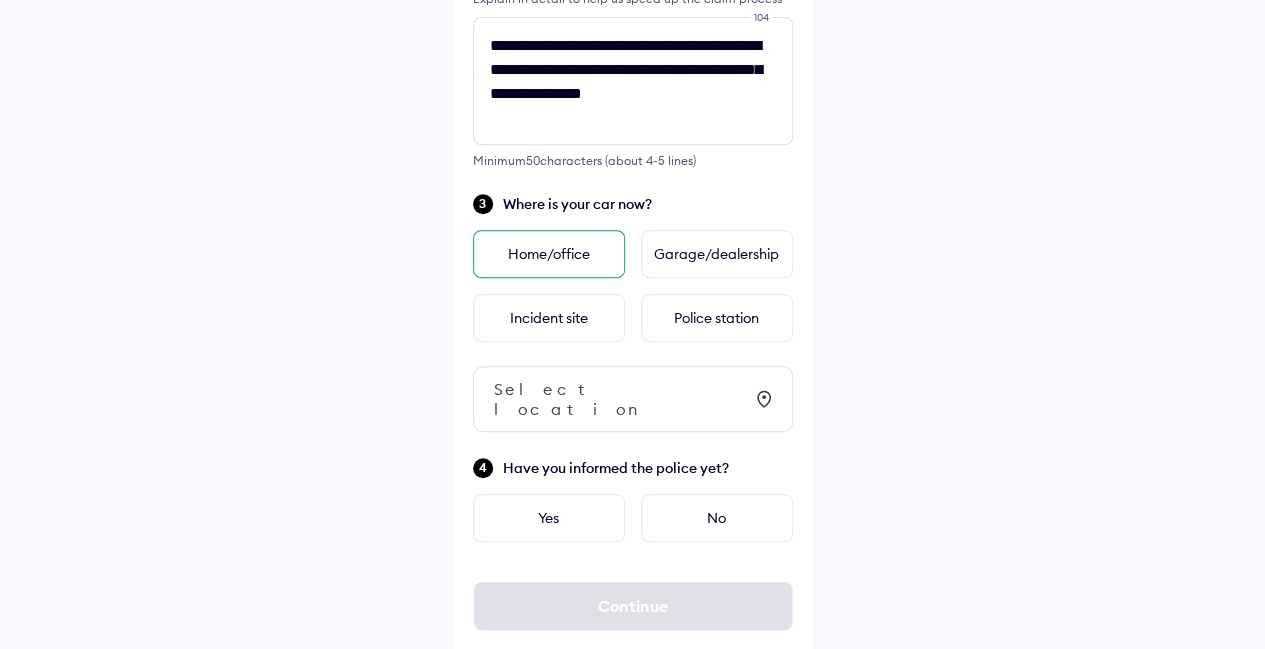 scroll, scrollTop: 0, scrollLeft: 0, axis: both 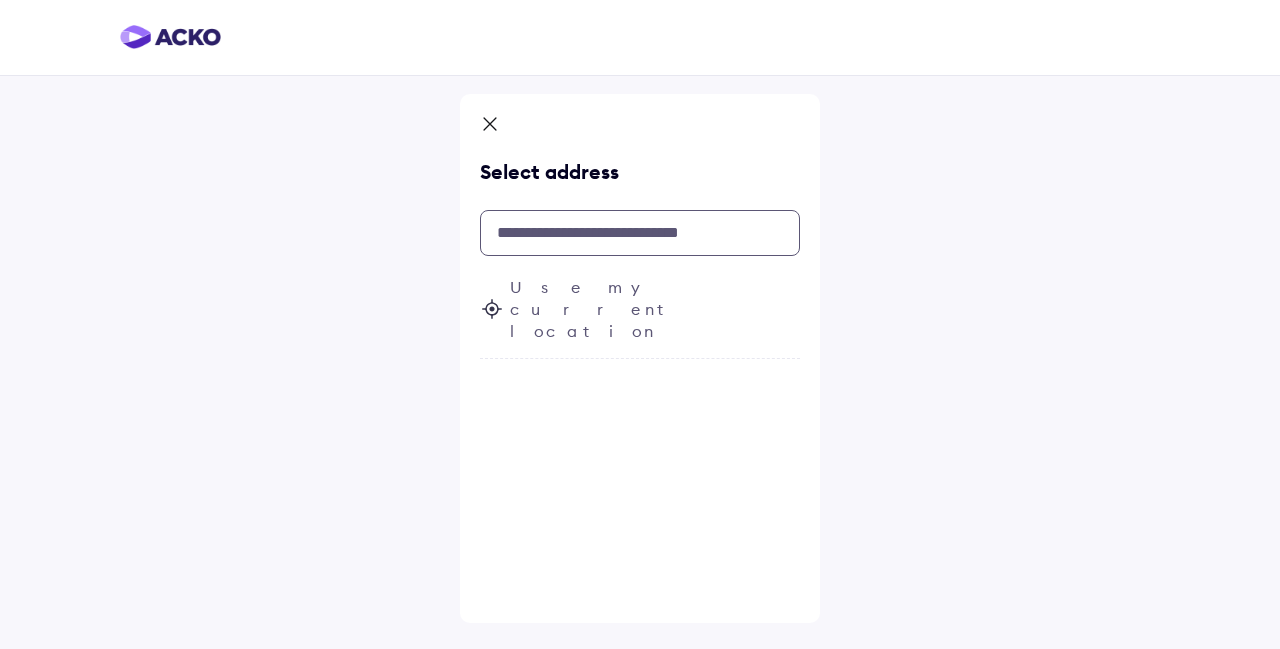 click at bounding box center (640, 233) 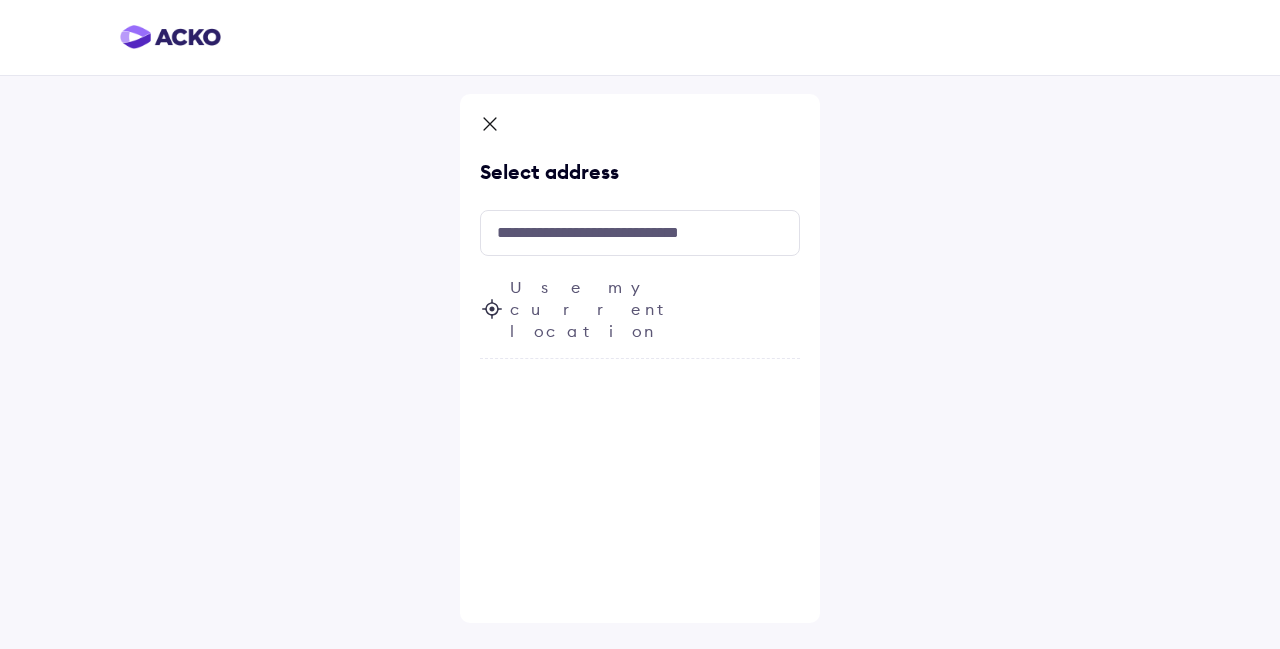 click on "Use my current location" at bounding box center [655, 309] 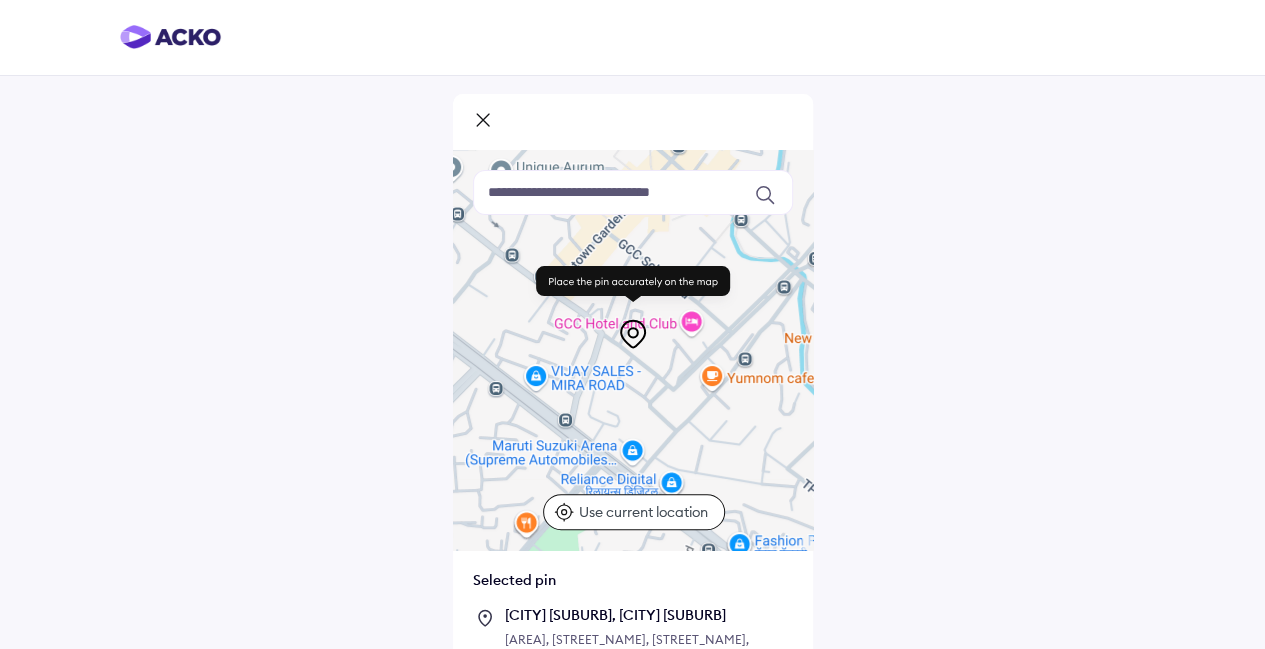 click on "Use current location" at bounding box center [646, 512] 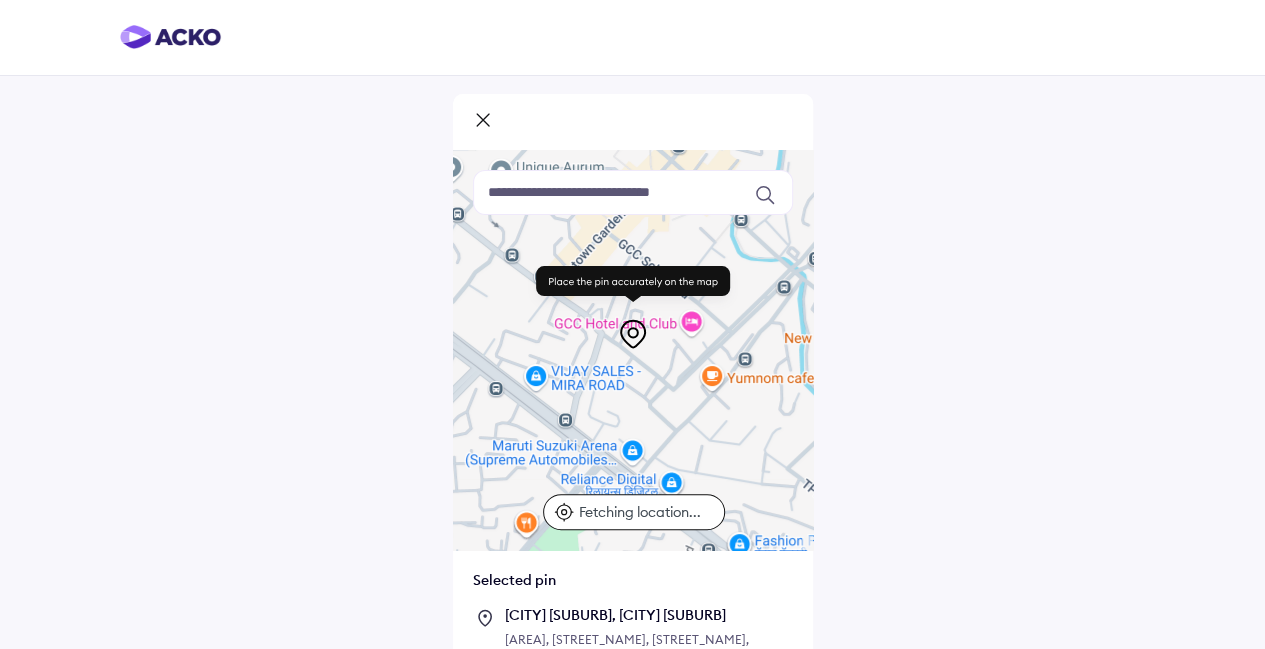 click on "Keyboard shortcuts Map Data Map data ©2025 Map data ©2025 100 m  Click to toggle between metric and imperial units Terms Report a map error Fetching location... Selected pin [CITY] [SUBURB], [CITY] [SUBURB], [AREA], [AREA], [CITY], [CITY], [STATE] [POSTAL_CODE], India Continue" at bounding box center [632, 399] 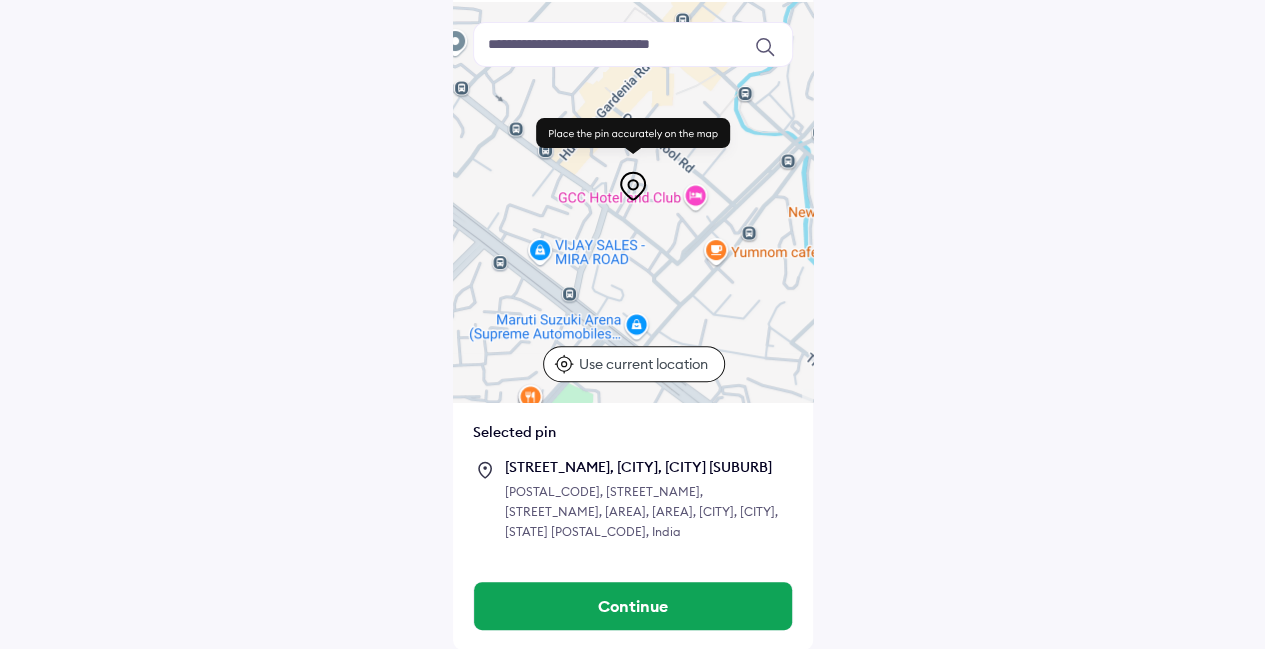 scroll, scrollTop: 166, scrollLeft: 0, axis: vertical 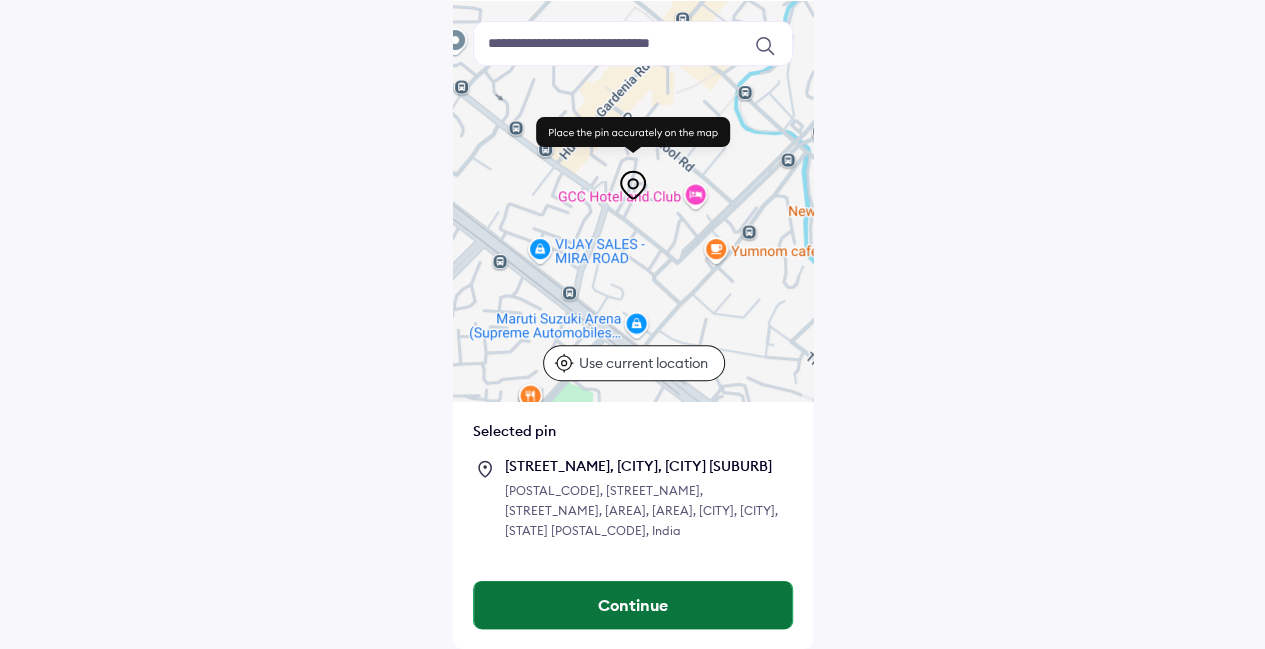 click on "Continue" at bounding box center [633, 605] 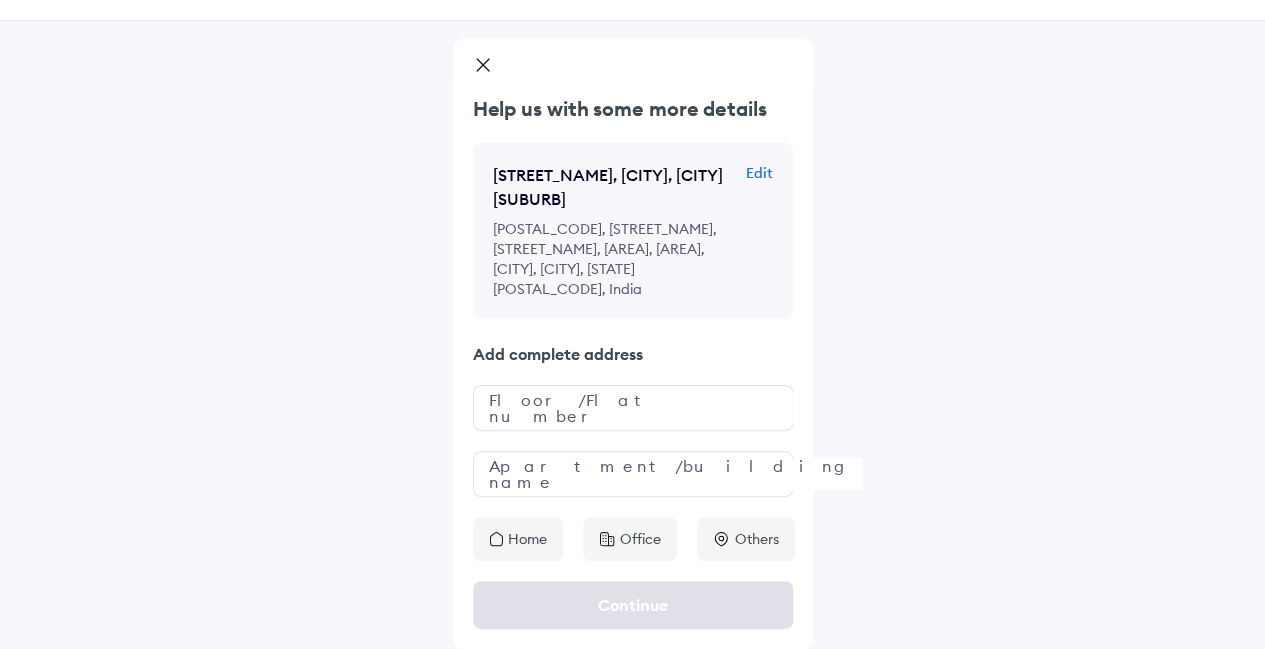 scroll, scrollTop: 0, scrollLeft: 0, axis: both 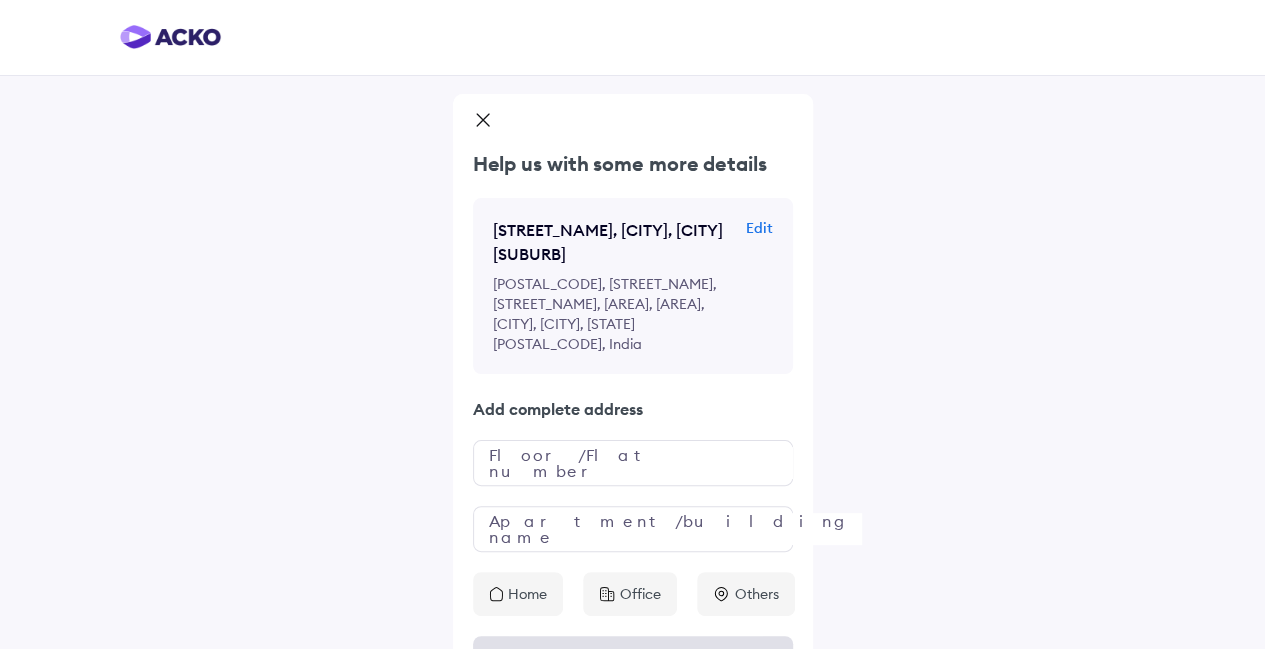 click on "Help us with some more details [STREET_NAME], [CITY], [CITY] [SUBURB] Edit [POSTAL_CODE], [STREET_NAME], [STREET_NAME], [AREA], [AREA], [CITY], [CITY], [STATE] [POSTAL_CODE], India Add complete address Floor/Flat number Apartment/building name Home Office Others Continue" at bounding box center (632, 352) 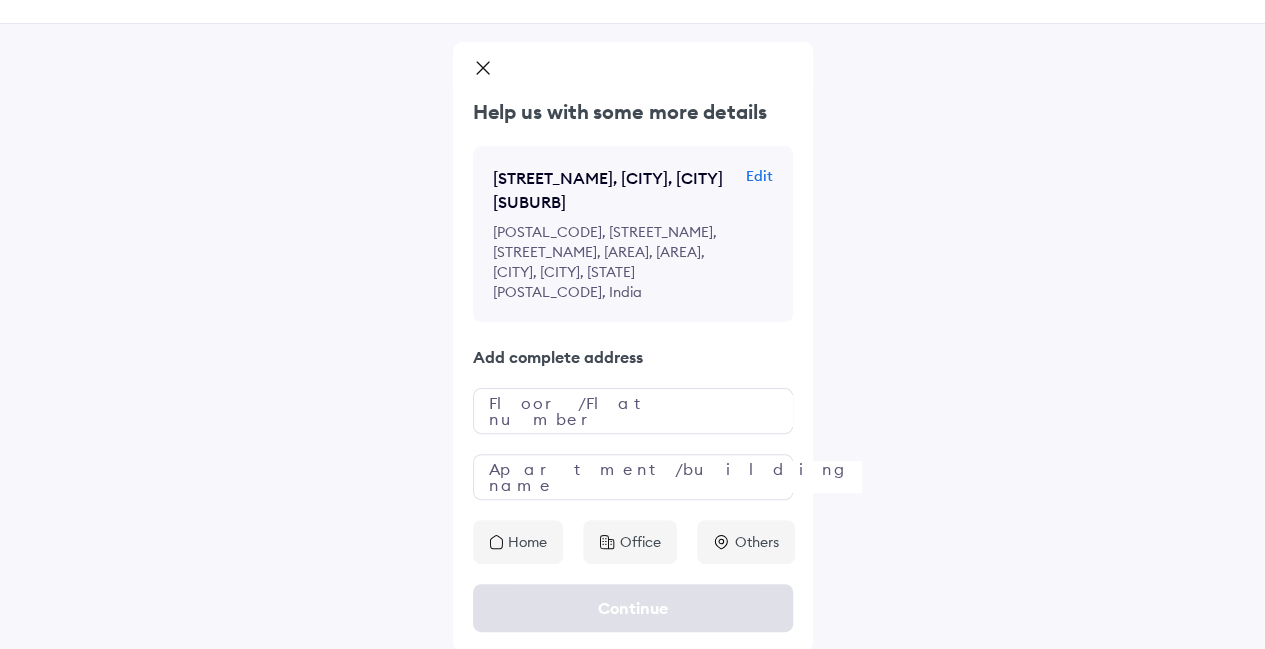 scroll, scrollTop: 52, scrollLeft: 0, axis: vertical 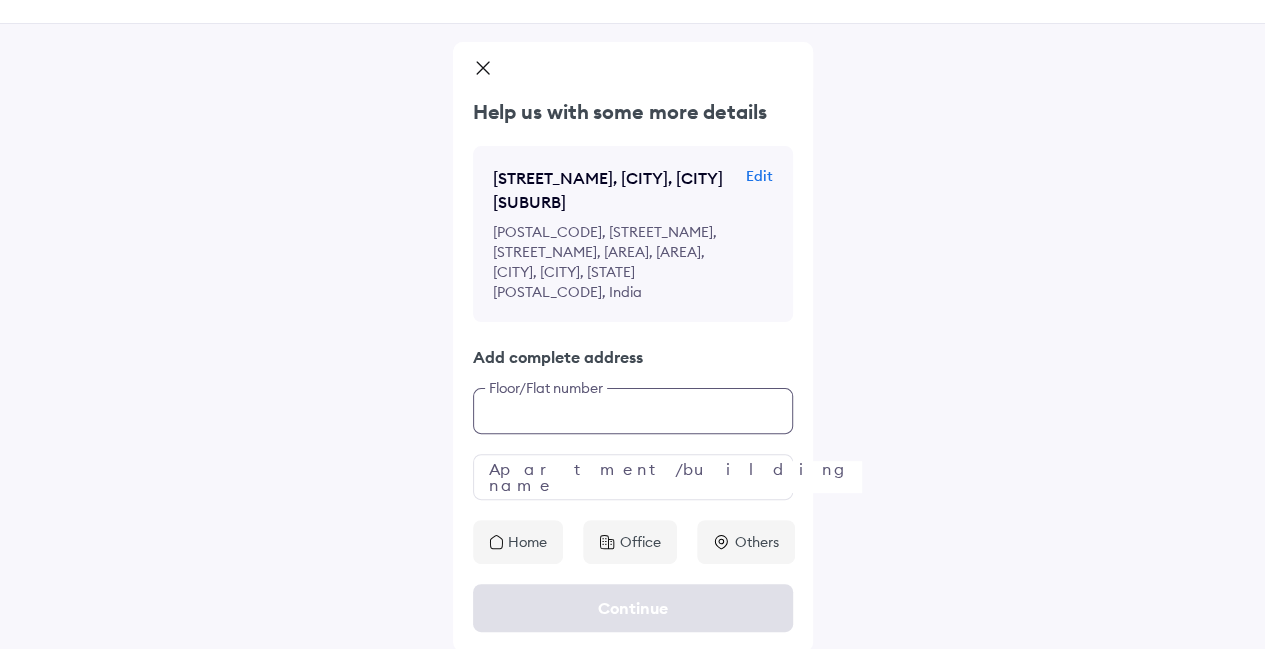 click at bounding box center (633, 411) 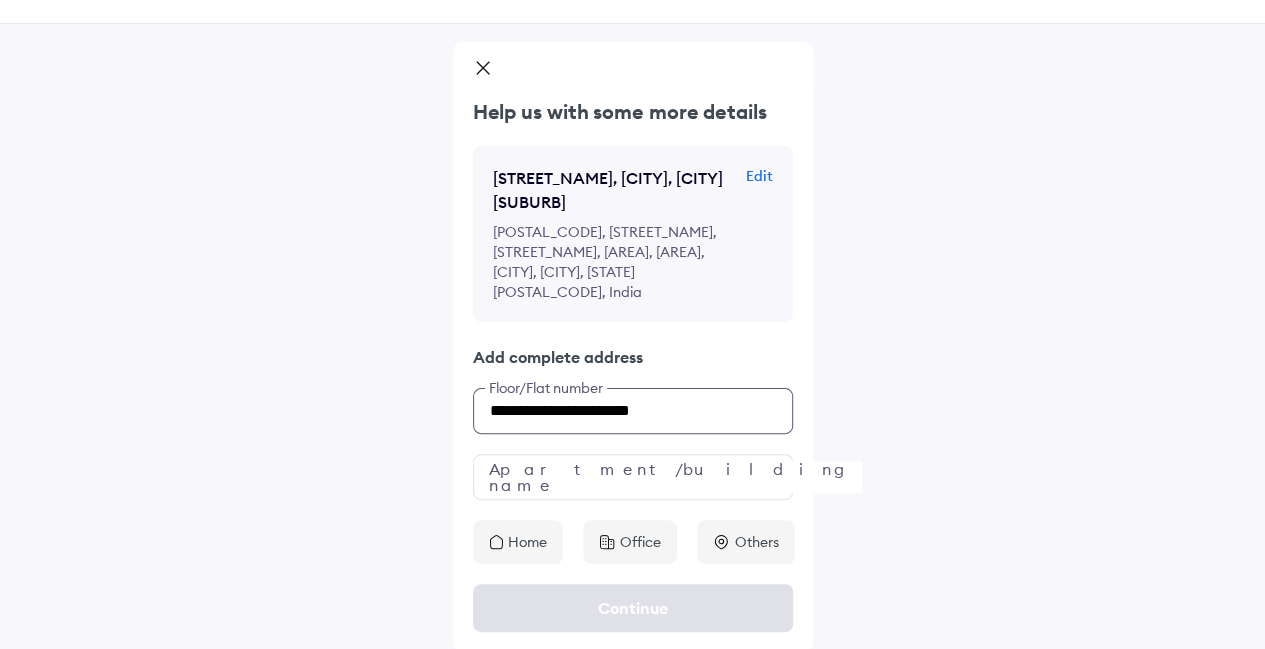 type on "**********" 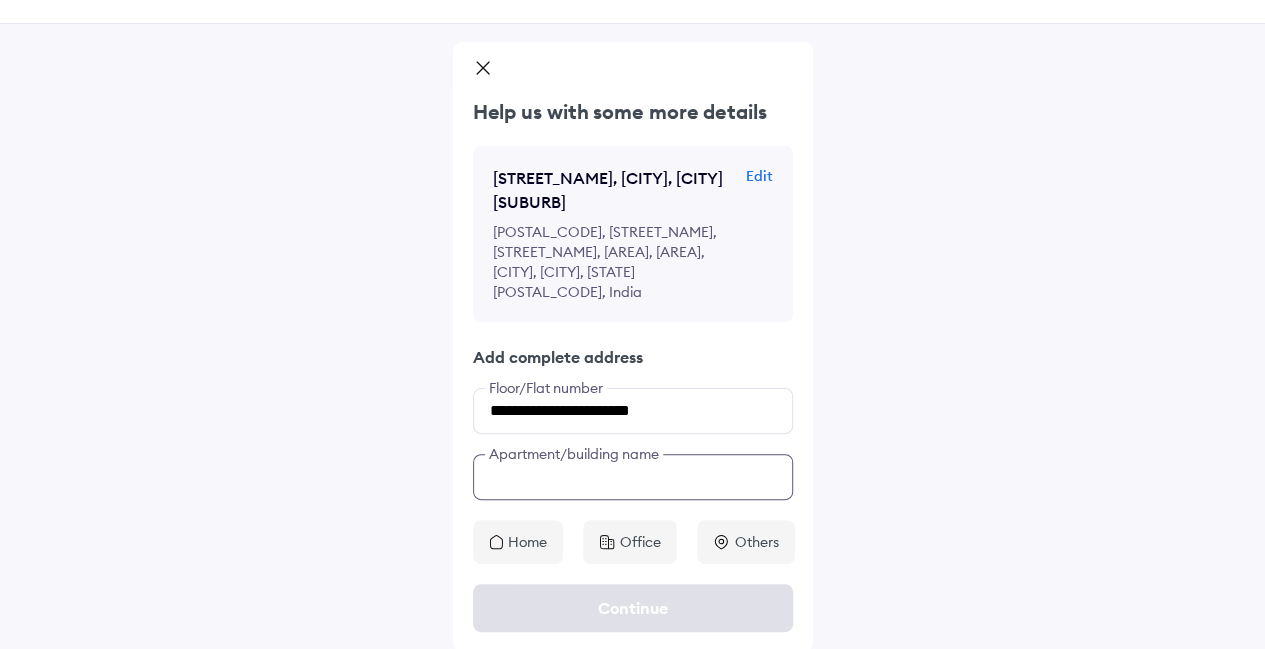 click at bounding box center (633, 477) 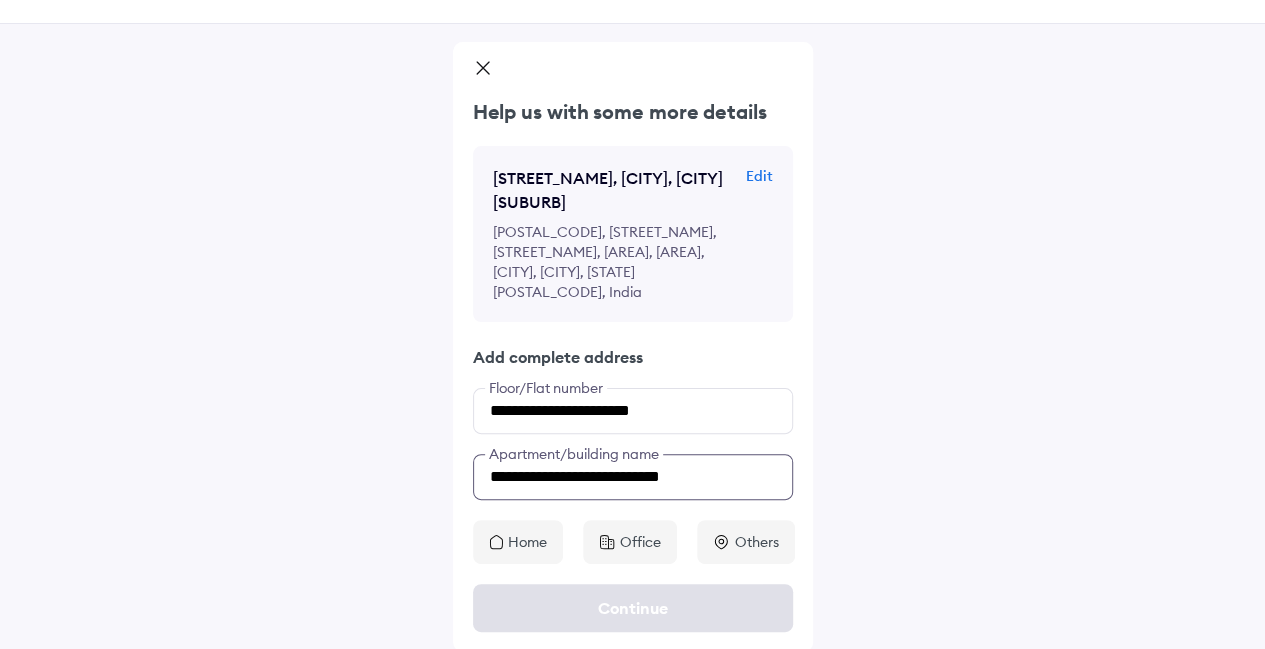 type on "**********" 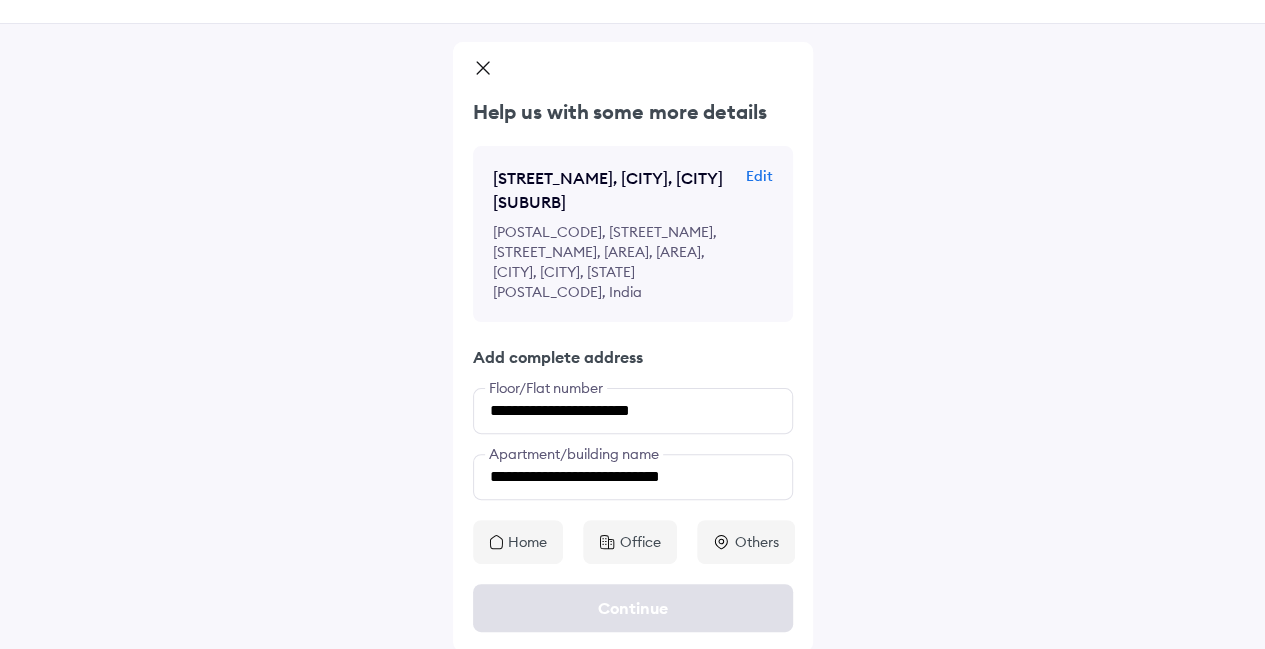 click 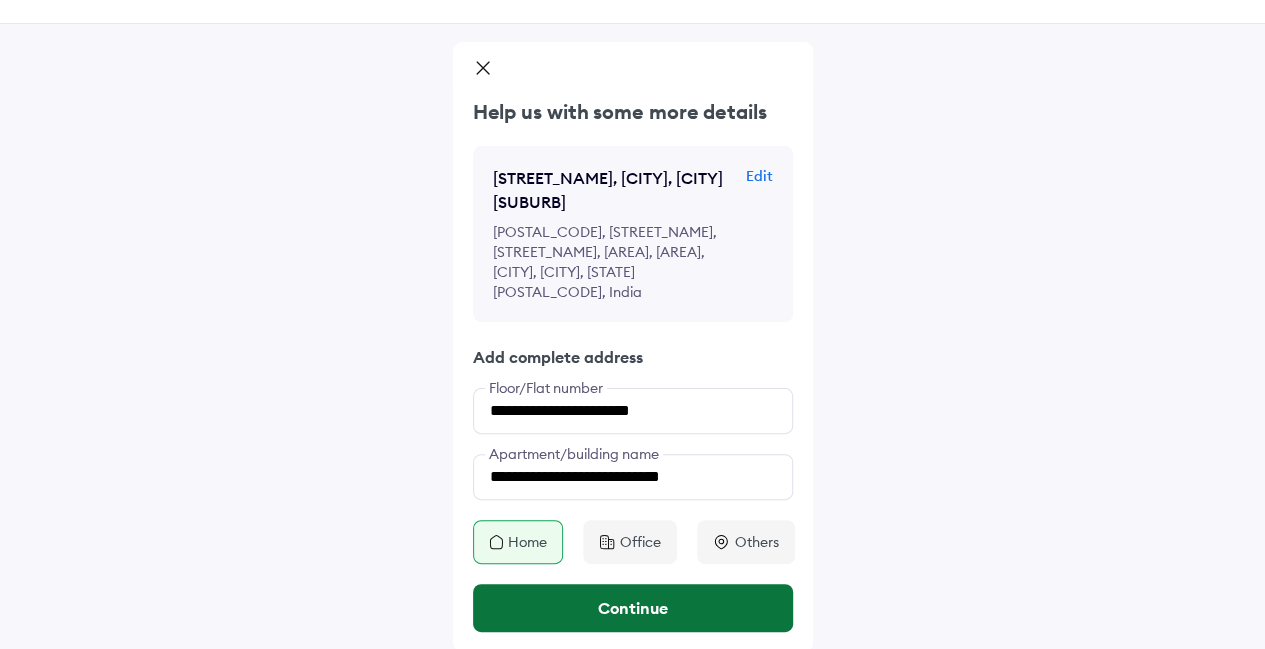 click on "Continue" at bounding box center (633, 608) 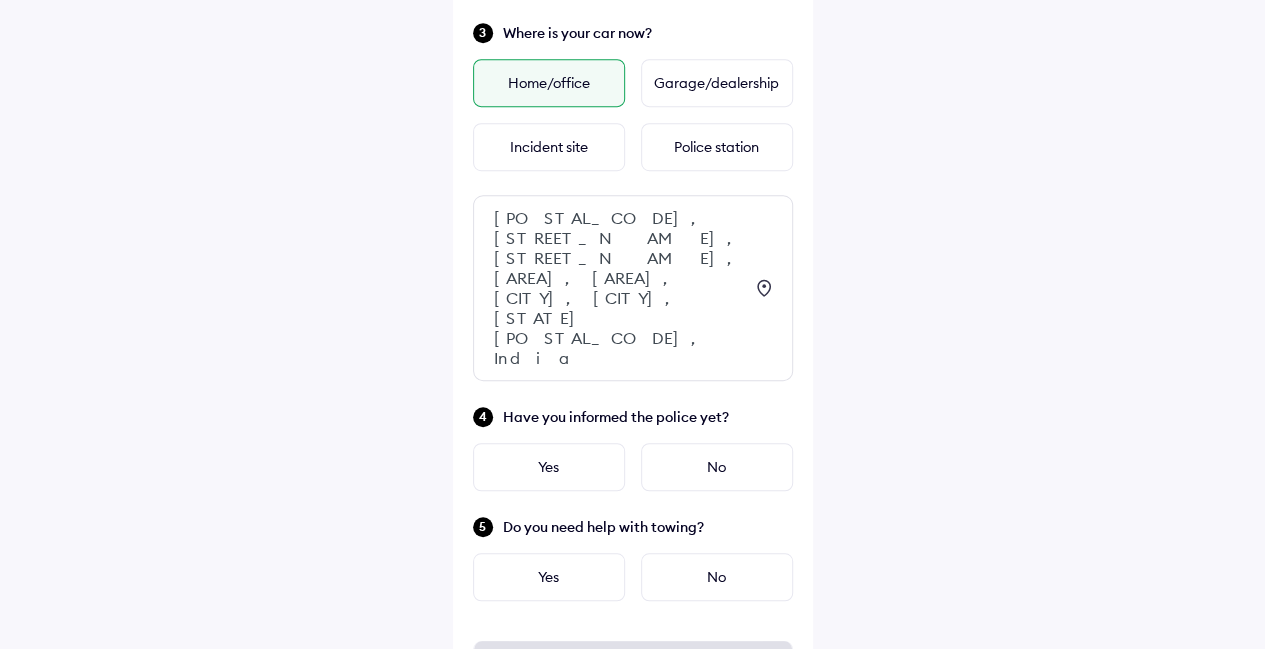 scroll, scrollTop: 575, scrollLeft: 0, axis: vertical 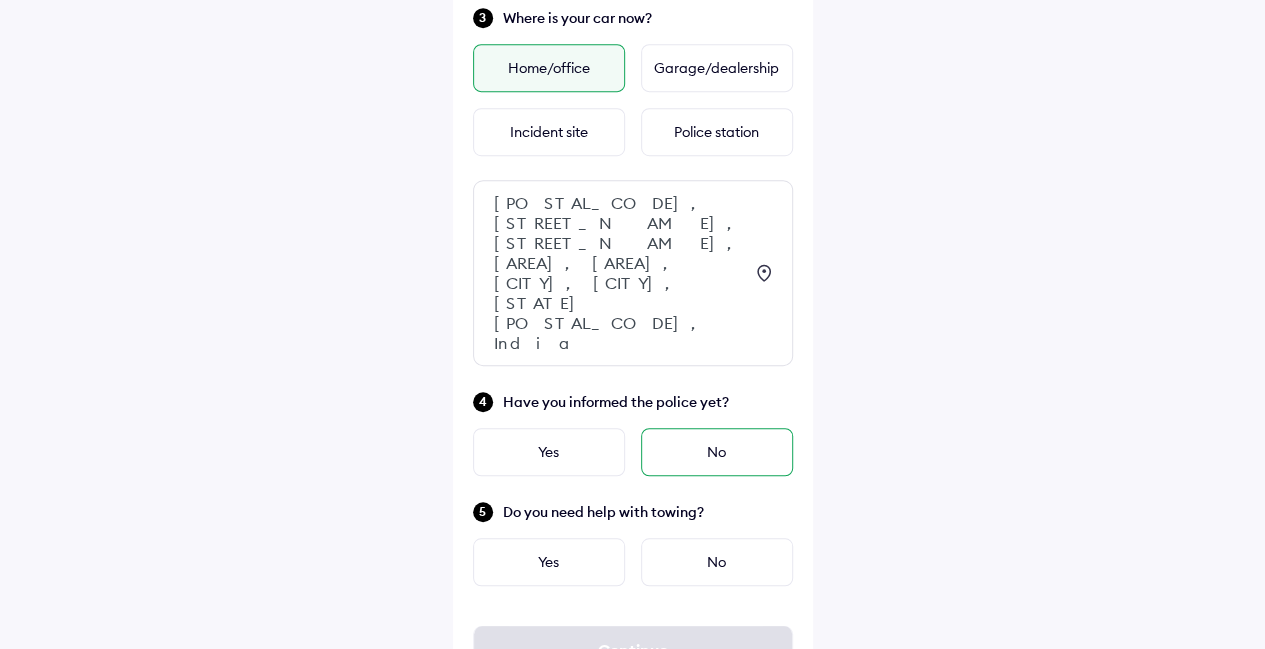 click on "No" at bounding box center [717, 452] 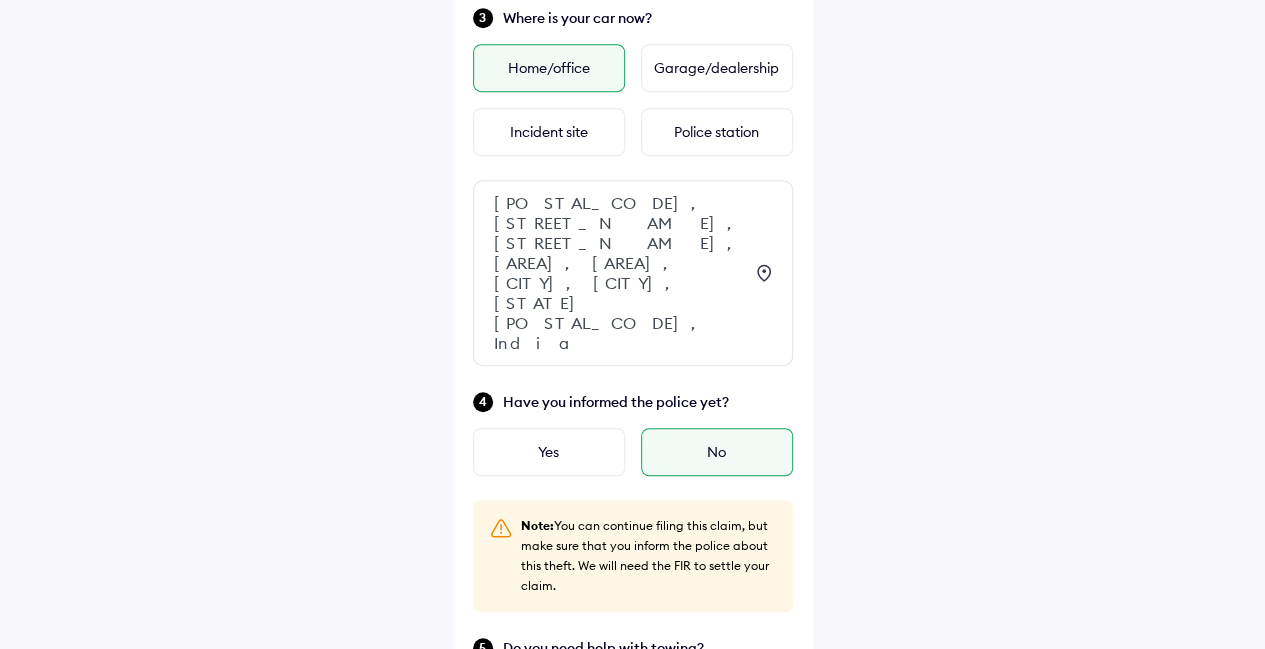 click on "**********" at bounding box center (632, 135) 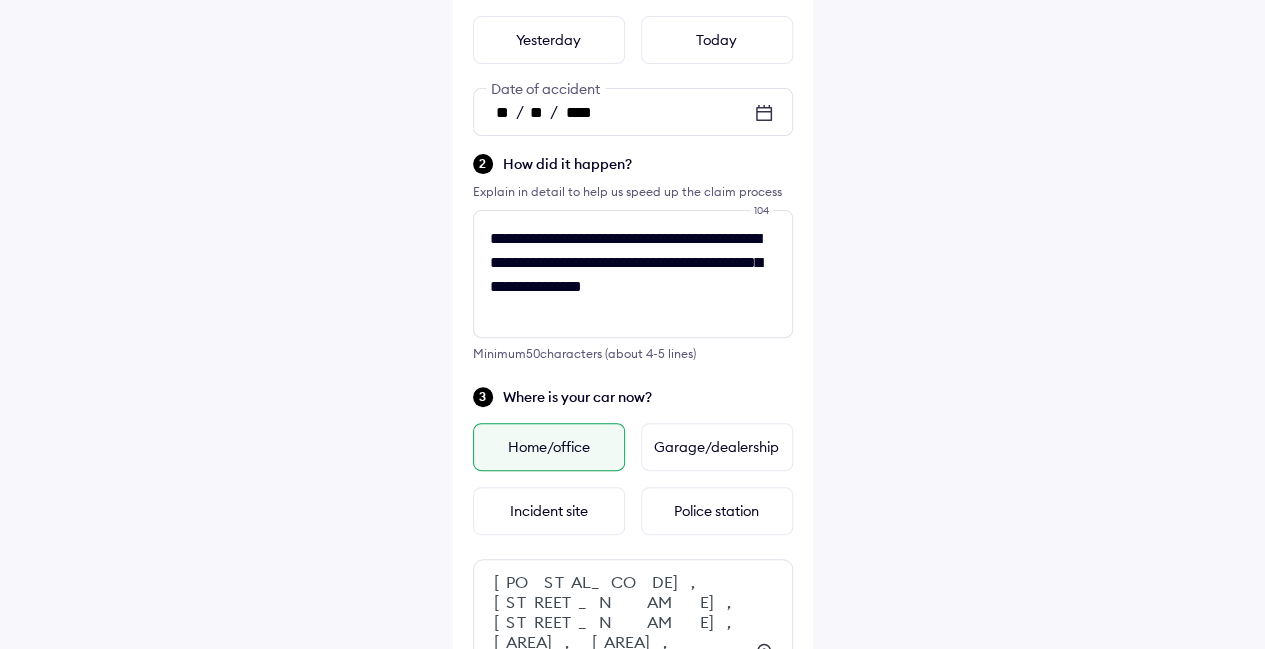 scroll, scrollTop: 200, scrollLeft: 0, axis: vertical 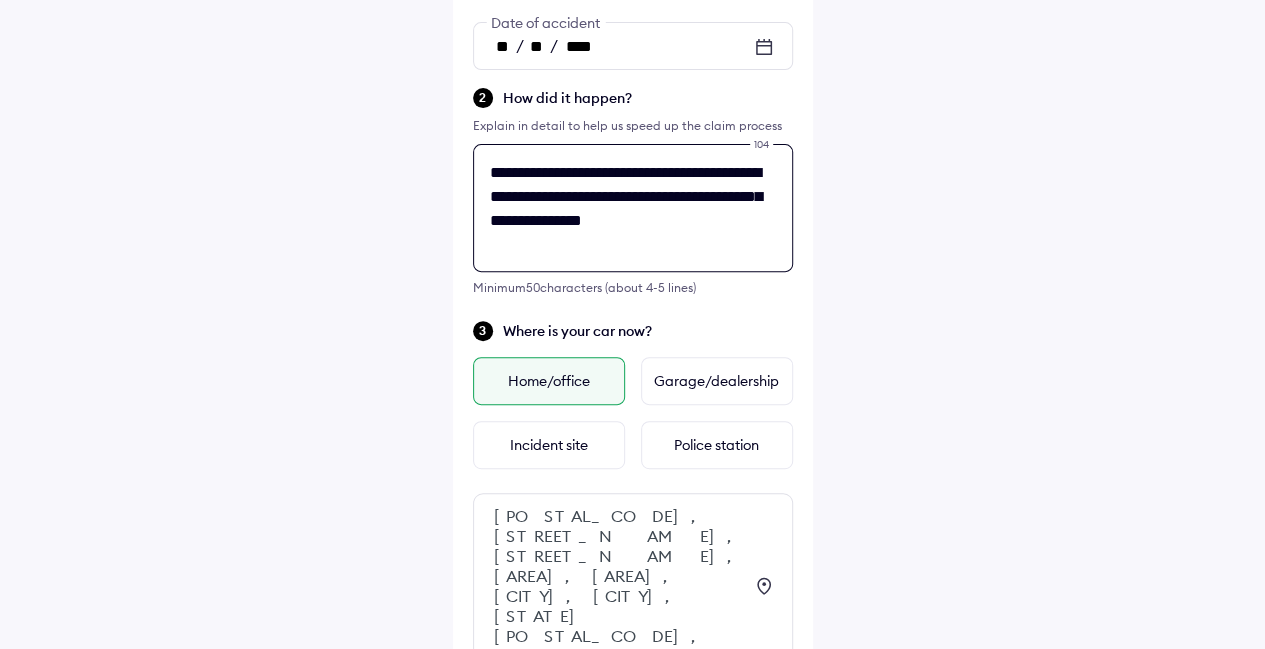 click on "**********" at bounding box center [633, 495] 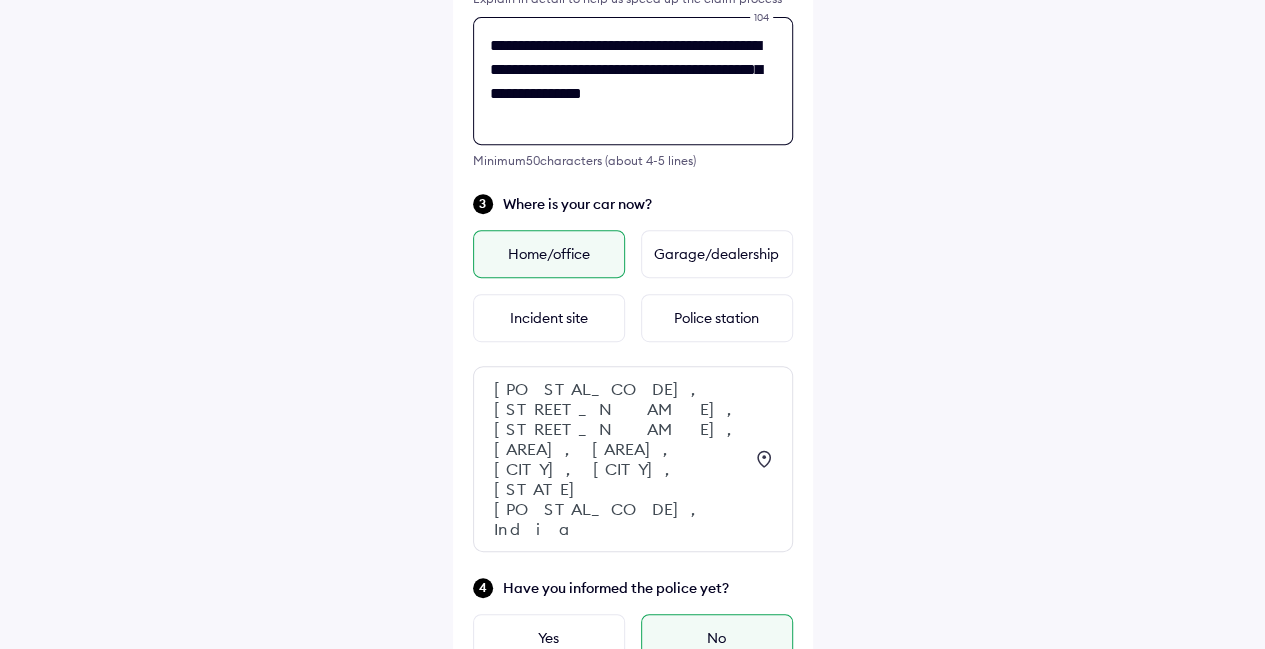 scroll, scrollTop: 406, scrollLeft: 0, axis: vertical 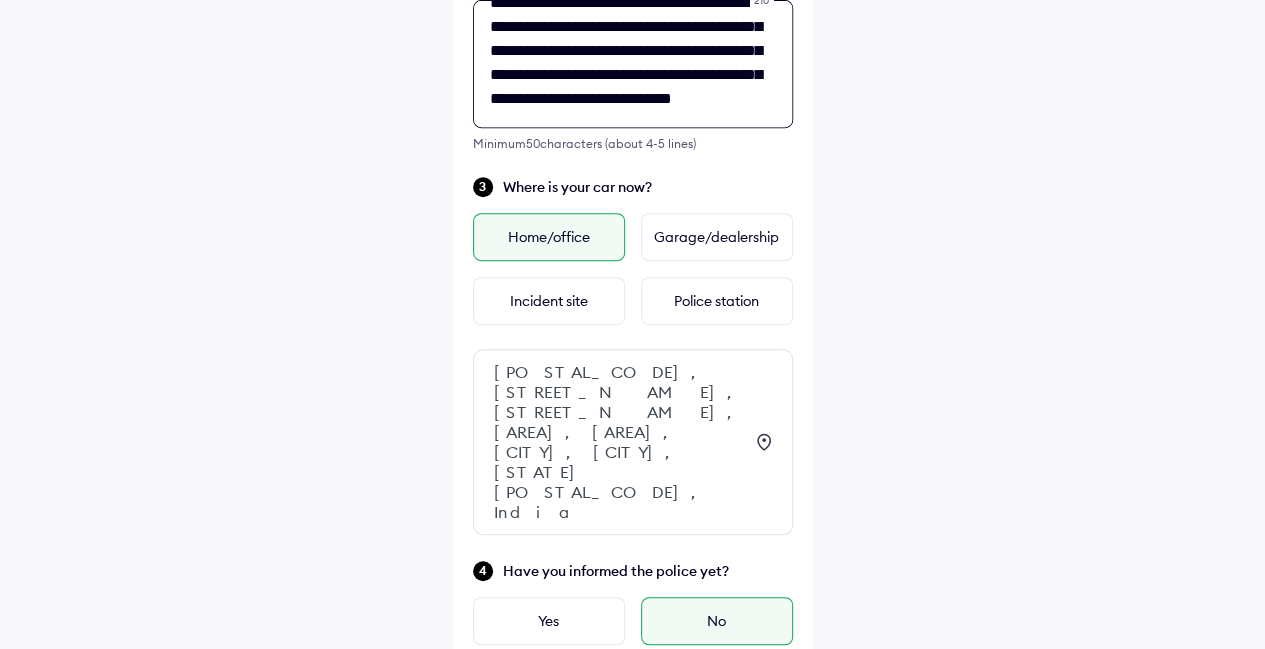 type on "**********" 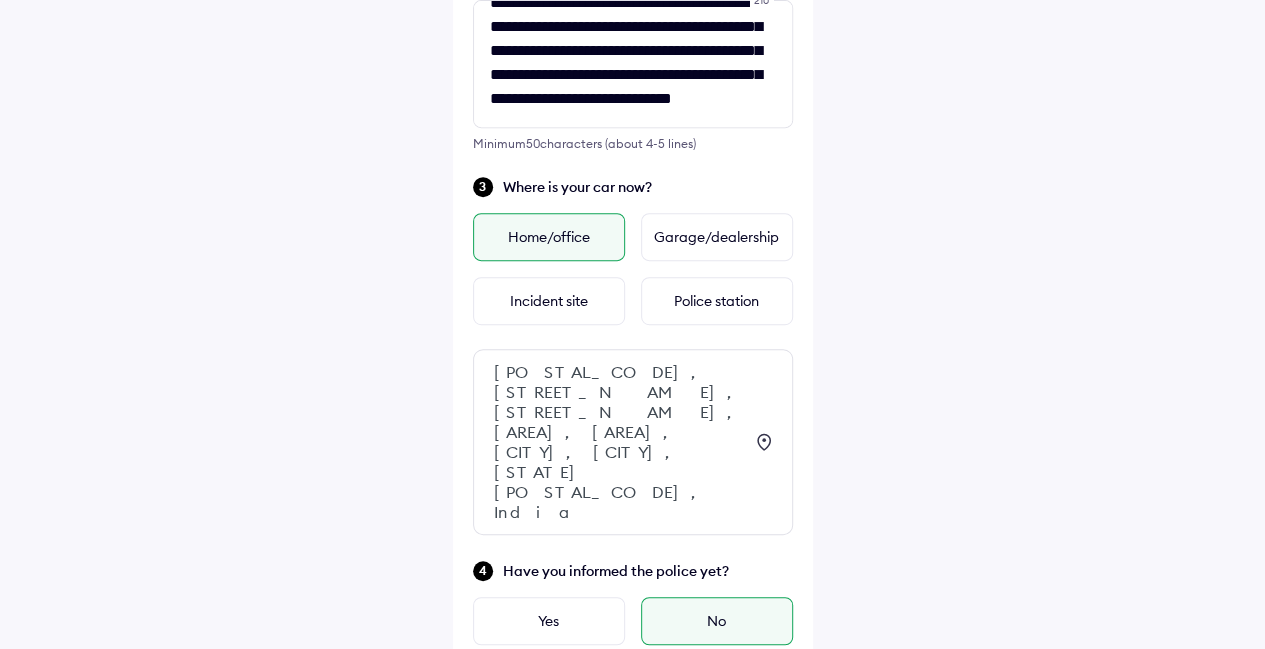 click on "**********" at bounding box center (632, 304) 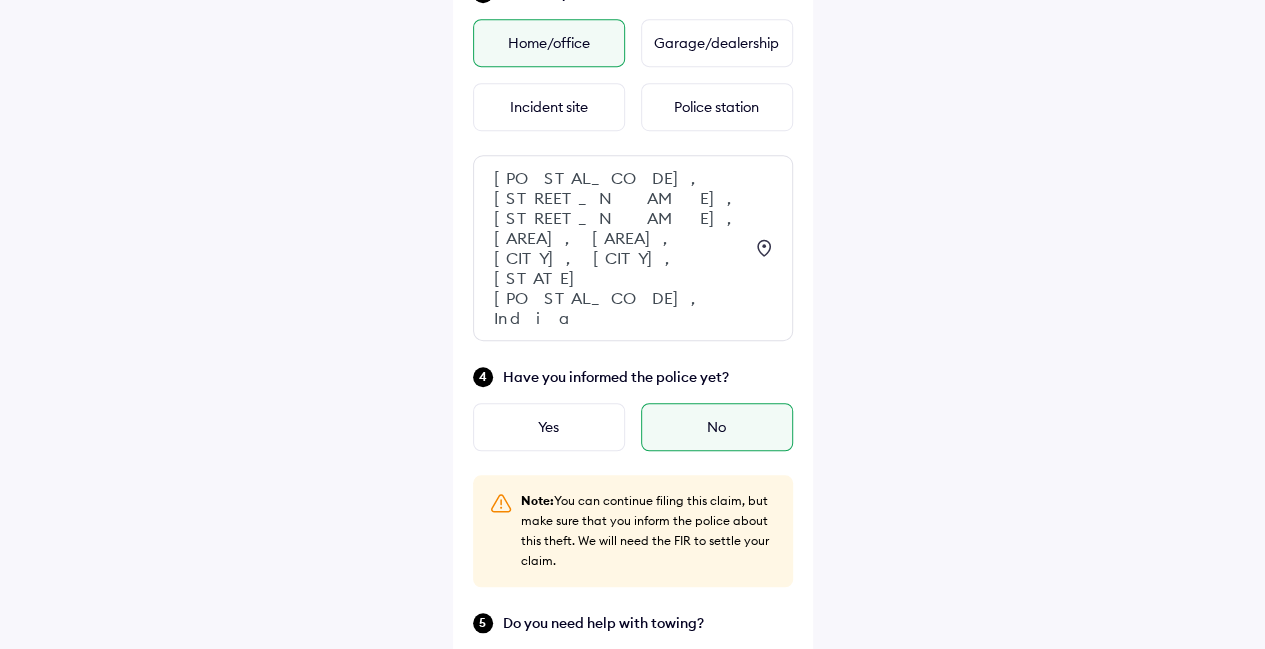 scroll, scrollTop: 711, scrollLeft: 0, axis: vertical 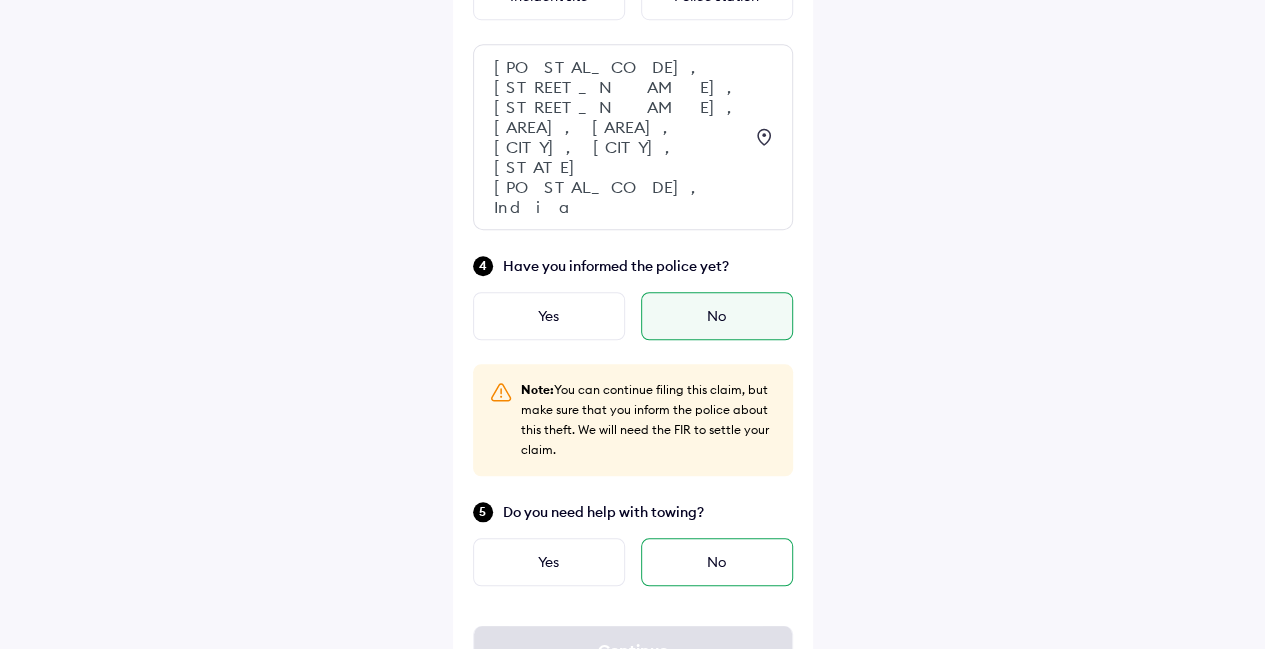 click on "No" at bounding box center (717, 562) 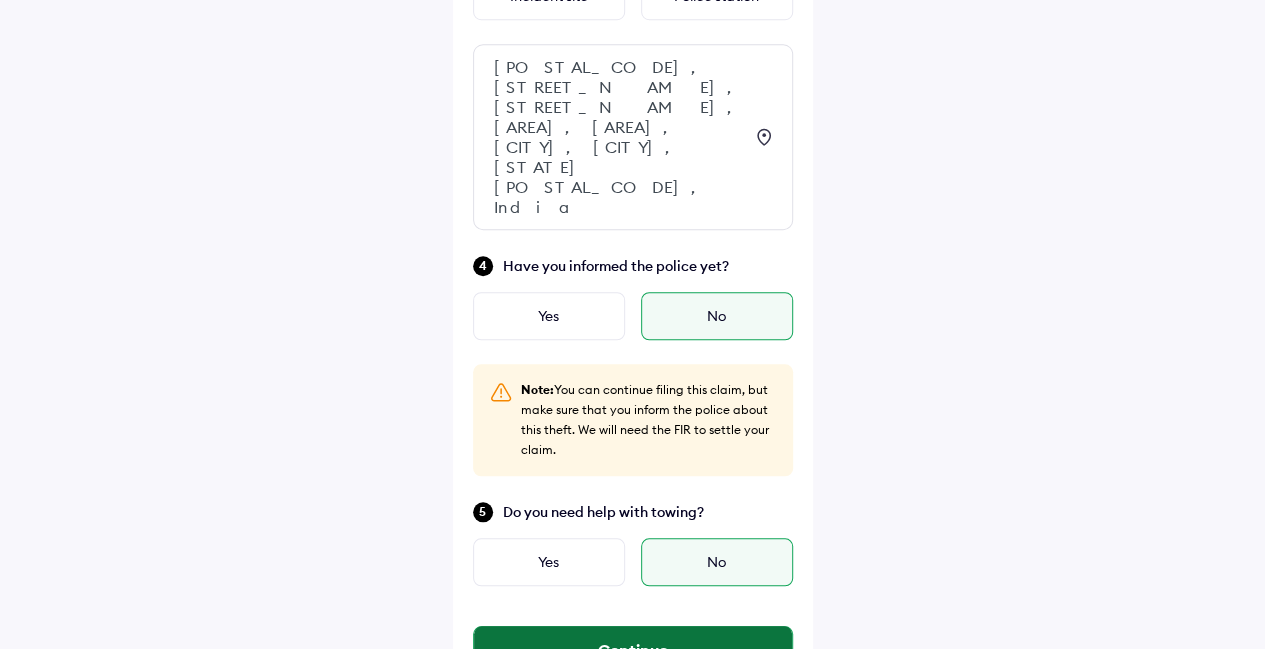 click on "Continue" at bounding box center [633, 650] 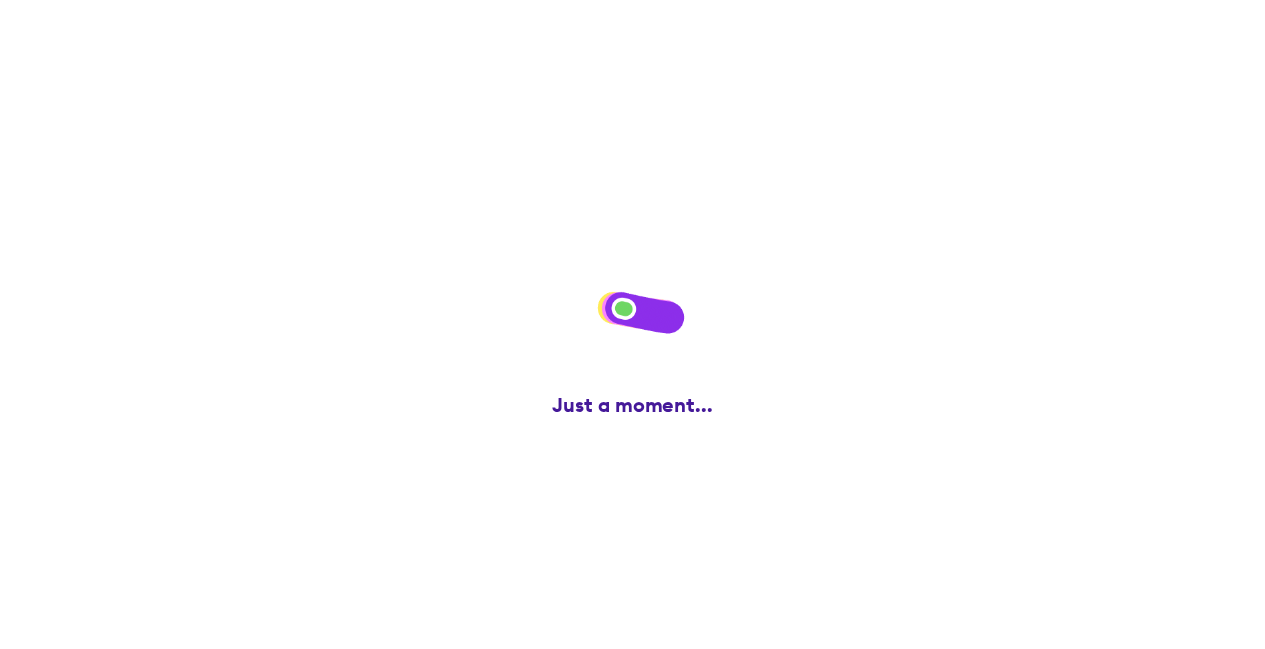 scroll, scrollTop: 0, scrollLeft: 0, axis: both 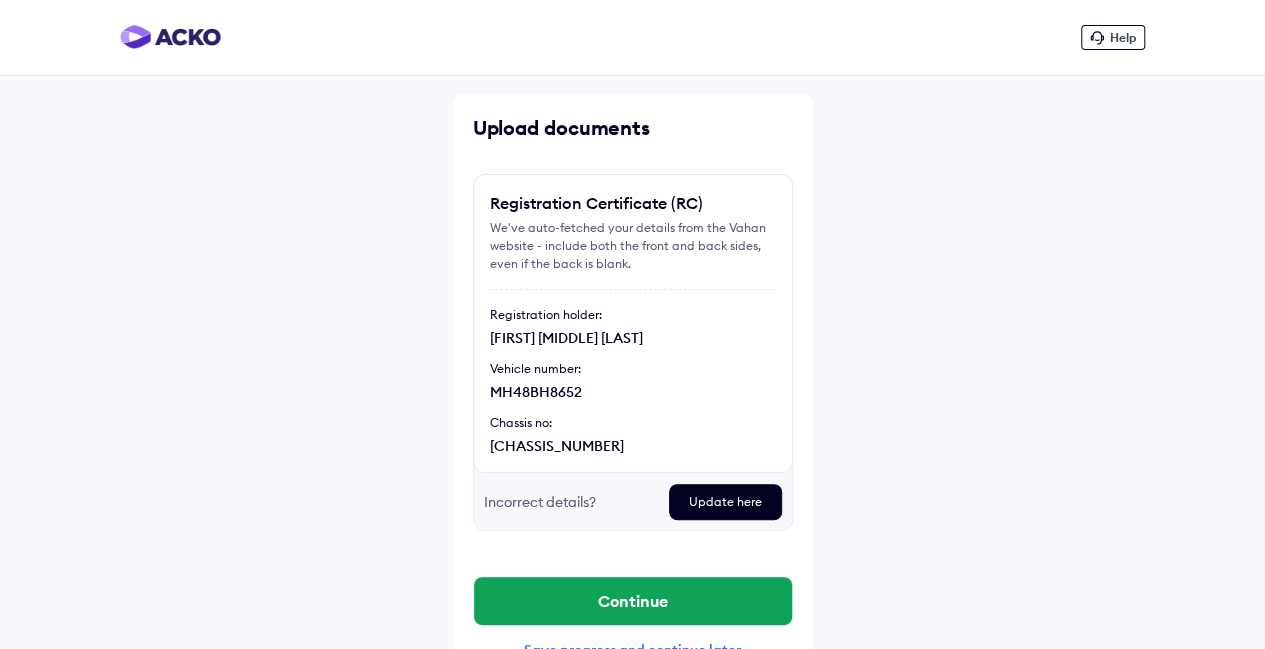 click on "Help Upload documents Registration Certificate (RC) We've auto-fetched your details from the Vahan website - include both the front and back sides, even if the back is blank. Registration holder: [FIRST] [MIDDLE] [LAST] Vehicle number: MH48BH8652 Chassis no: [CHASSIS_NUMBER] Incorrect details? Update here Preview Delete Retake Continue Save progress and continue later" at bounding box center [632, 347] 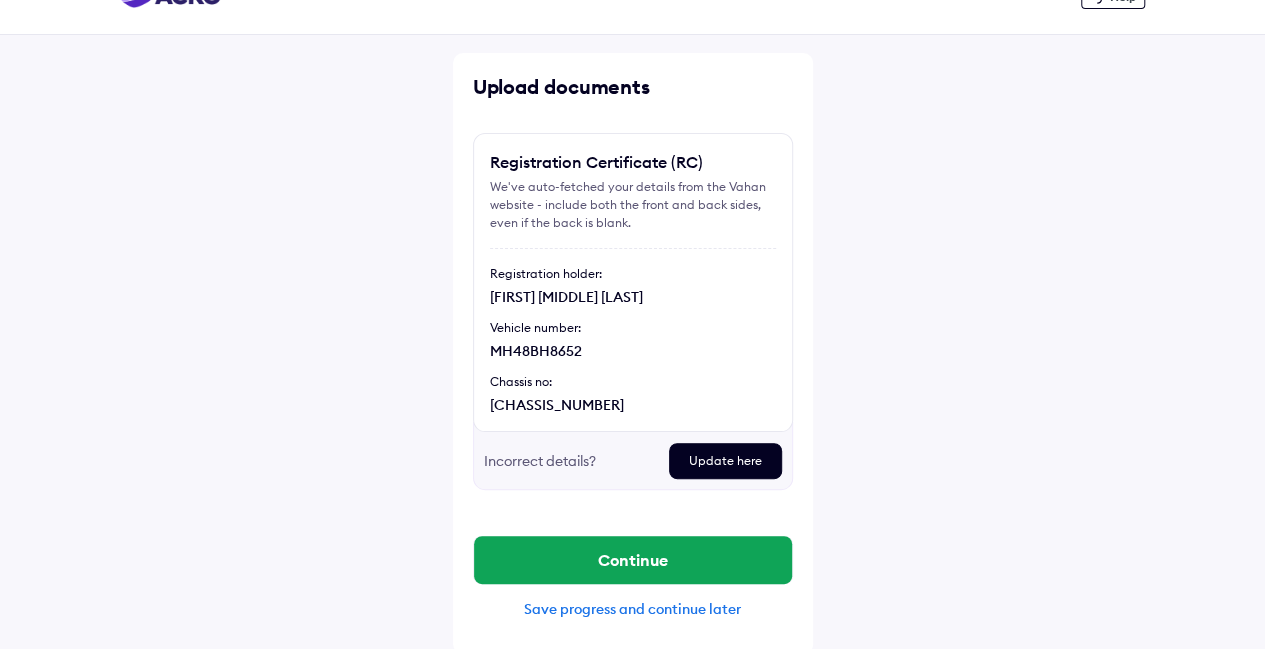 scroll, scrollTop: 44, scrollLeft: 0, axis: vertical 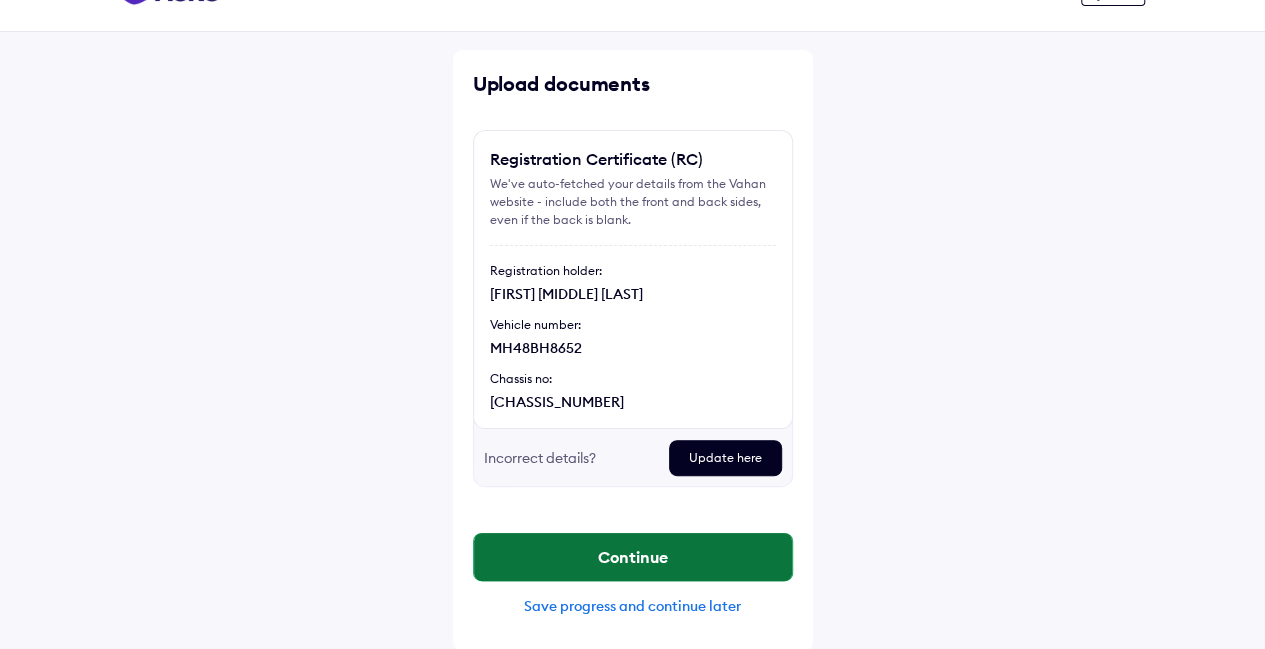 click on "Continue" at bounding box center [633, 557] 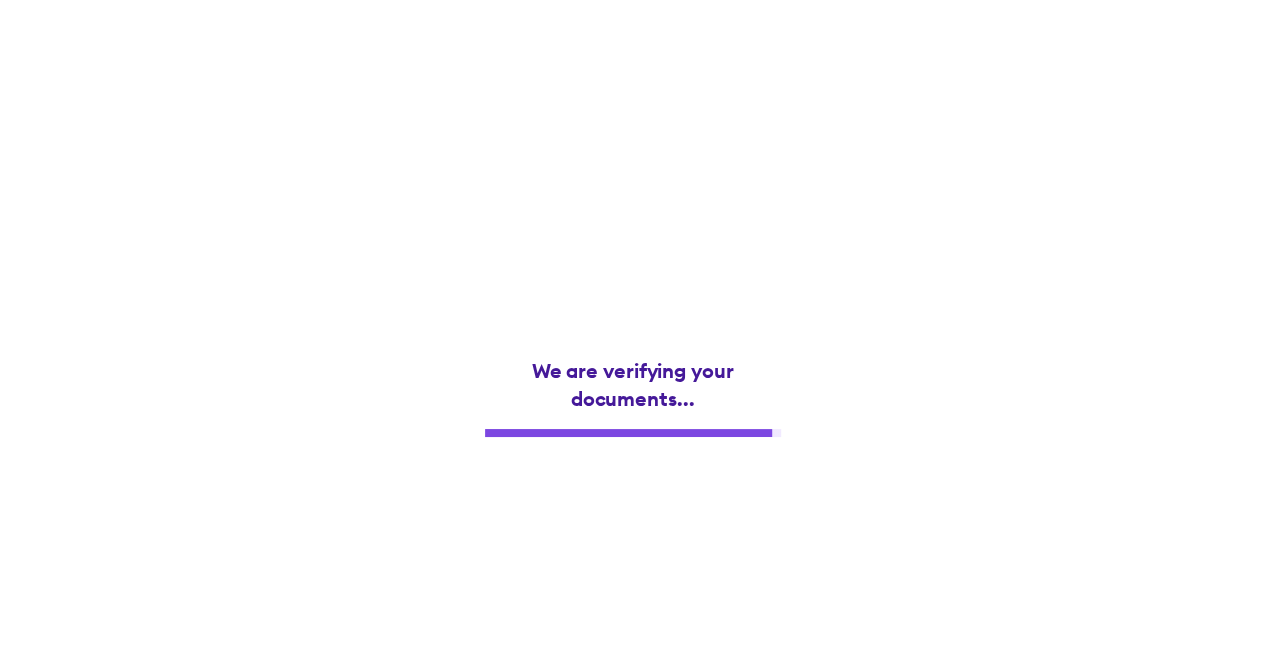 scroll, scrollTop: 0, scrollLeft: 0, axis: both 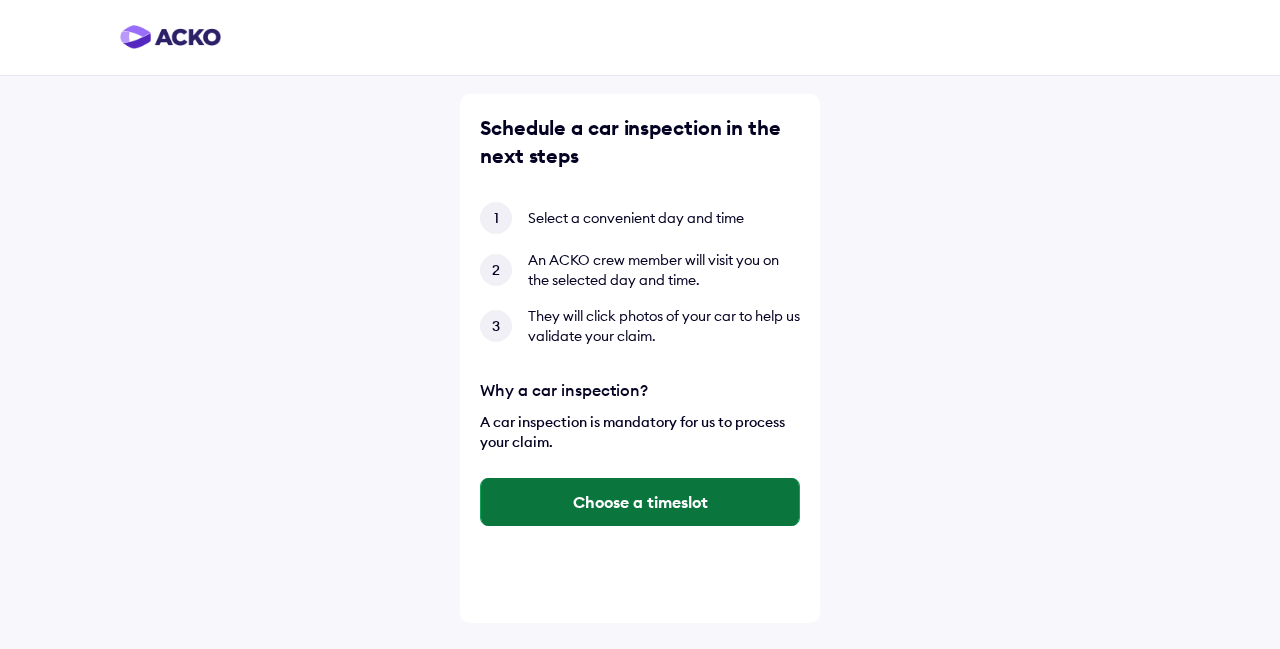 click on "Choose a timeslot" at bounding box center [640, 502] 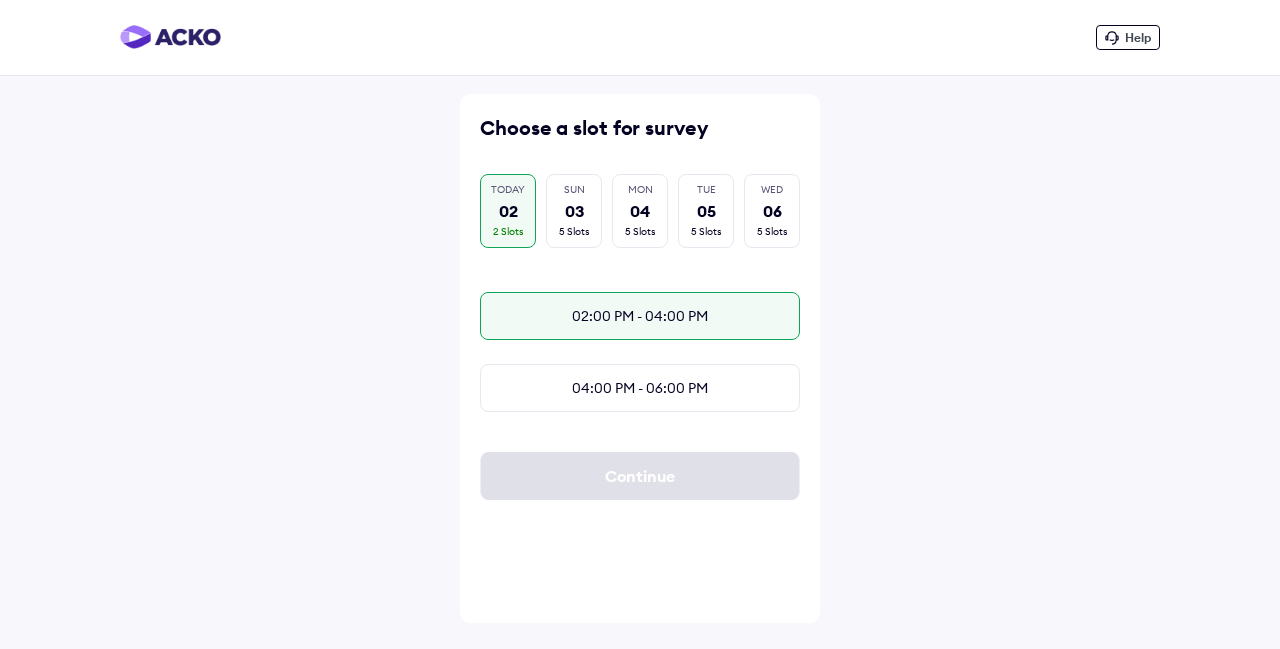 click on "02:00 PM - 04:00 PM" at bounding box center [640, 316] 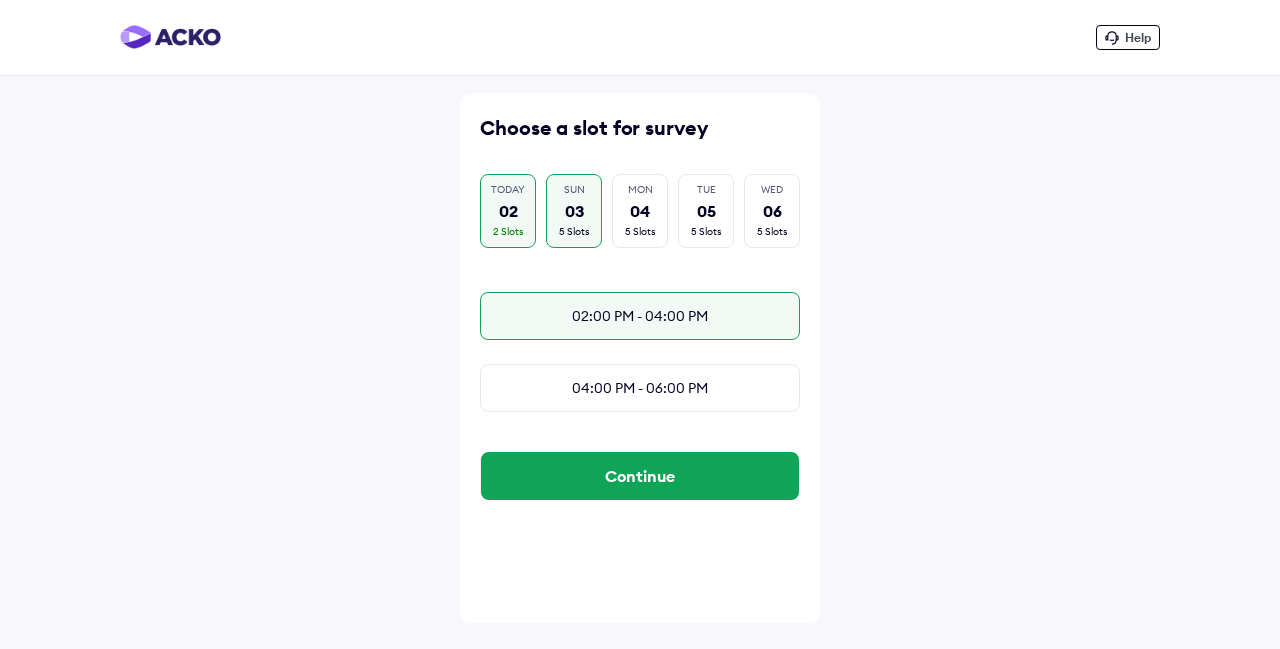 click on "5 Slots" at bounding box center (574, 232) 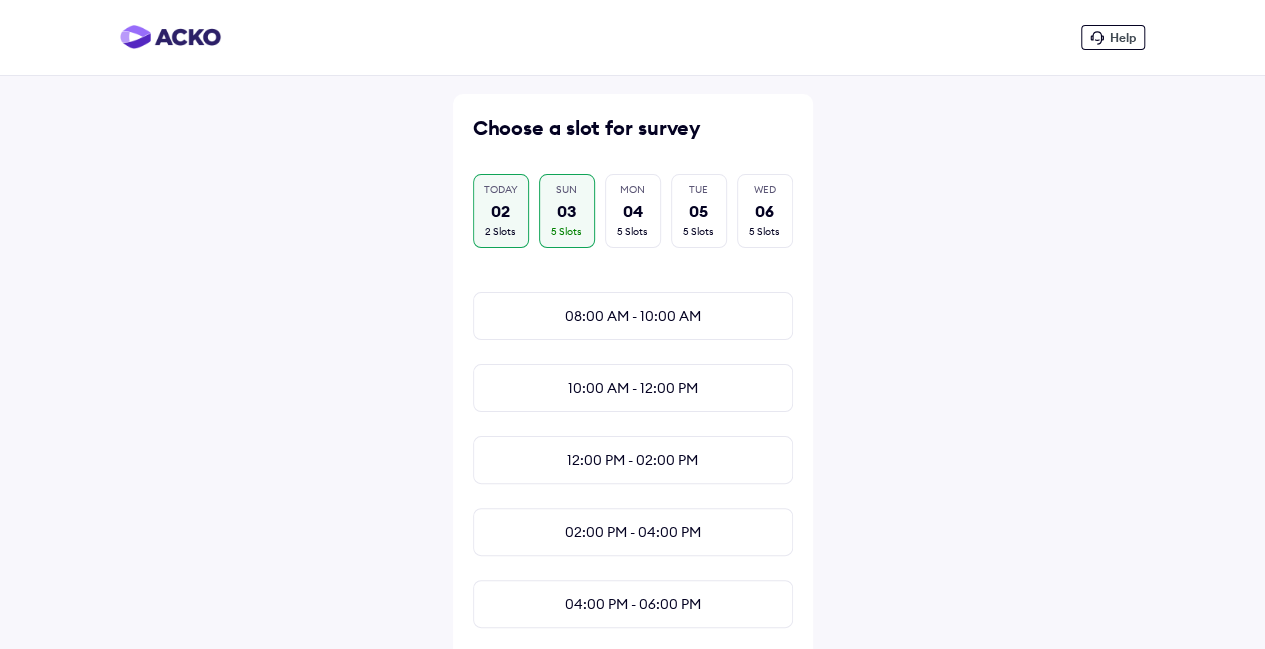 click on "TODAY [NUMBER] [NUMBER] Slots" at bounding box center (501, 211) 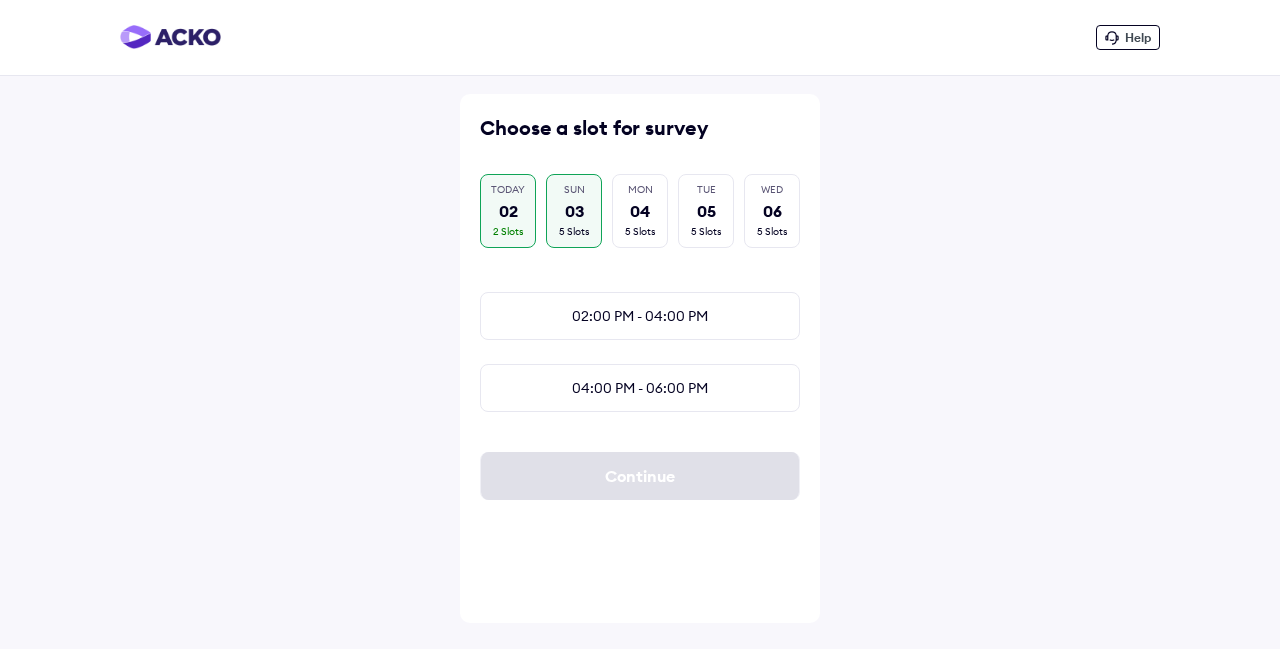 click on "[DAY] [NUMBER] [NUMBER] Slots" at bounding box center [574, 211] 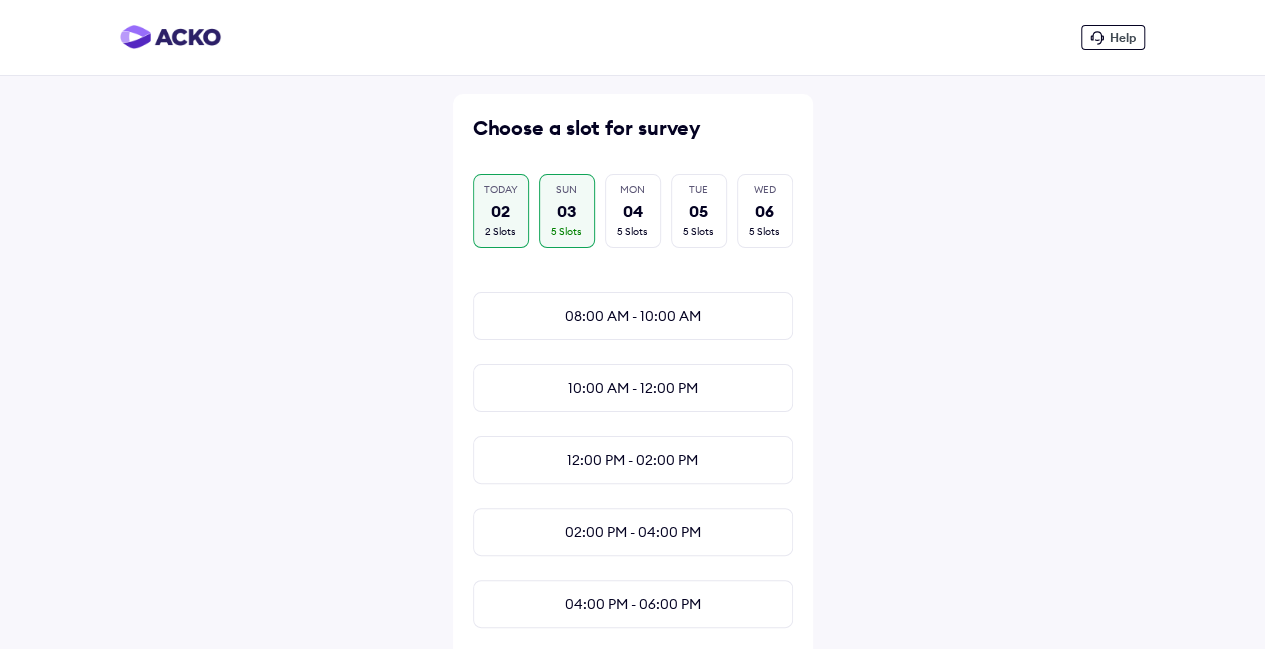 click on "TODAY [NUMBER] [NUMBER] Slots" at bounding box center (501, 211) 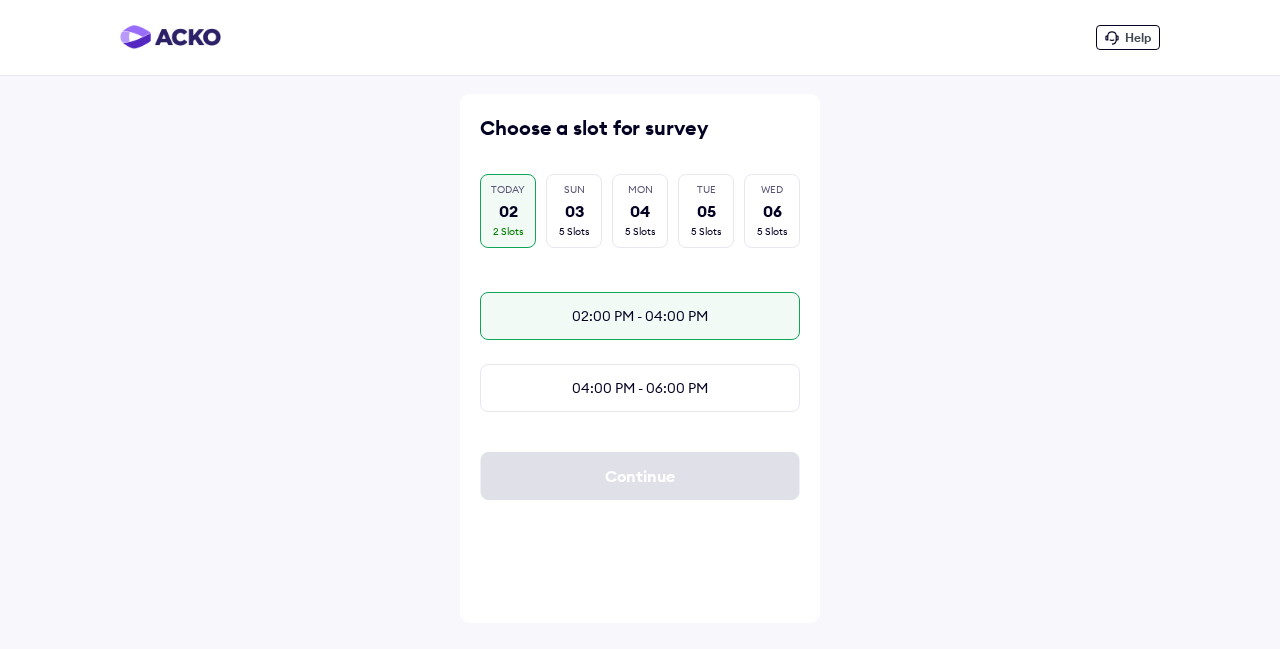 click on "02:00 PM - 04:00 PM" at bounding box center [640, 316] 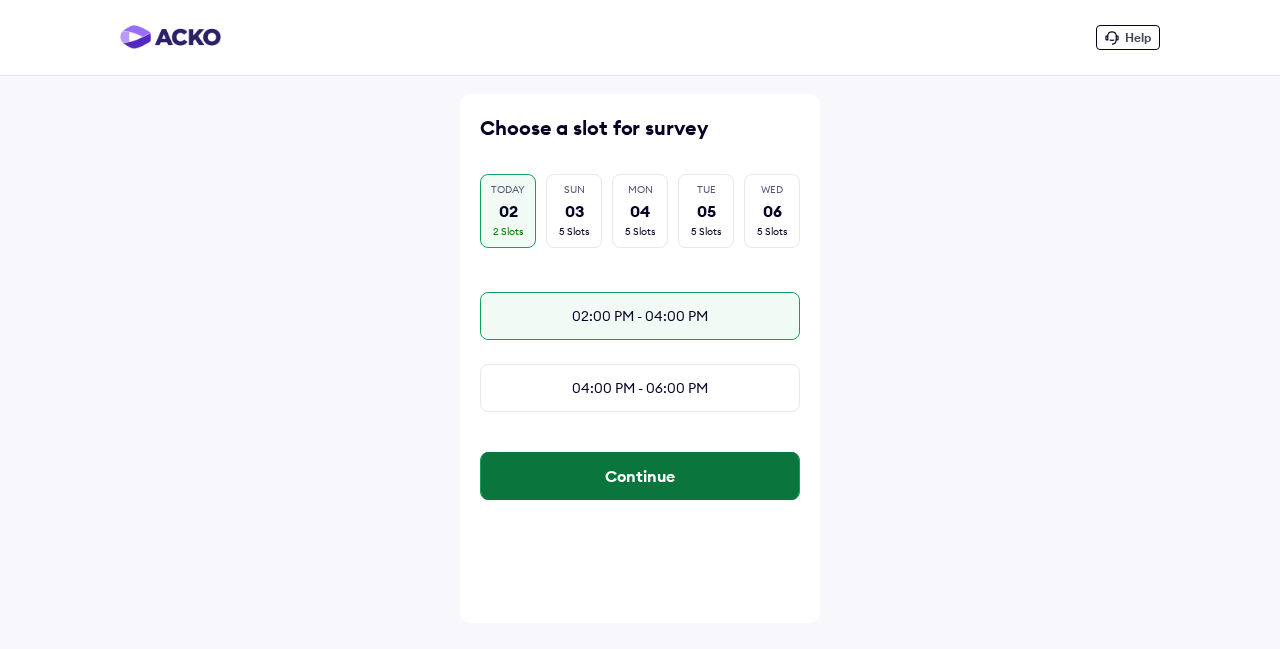 click on "Continue" at bounding box center [640, 476] 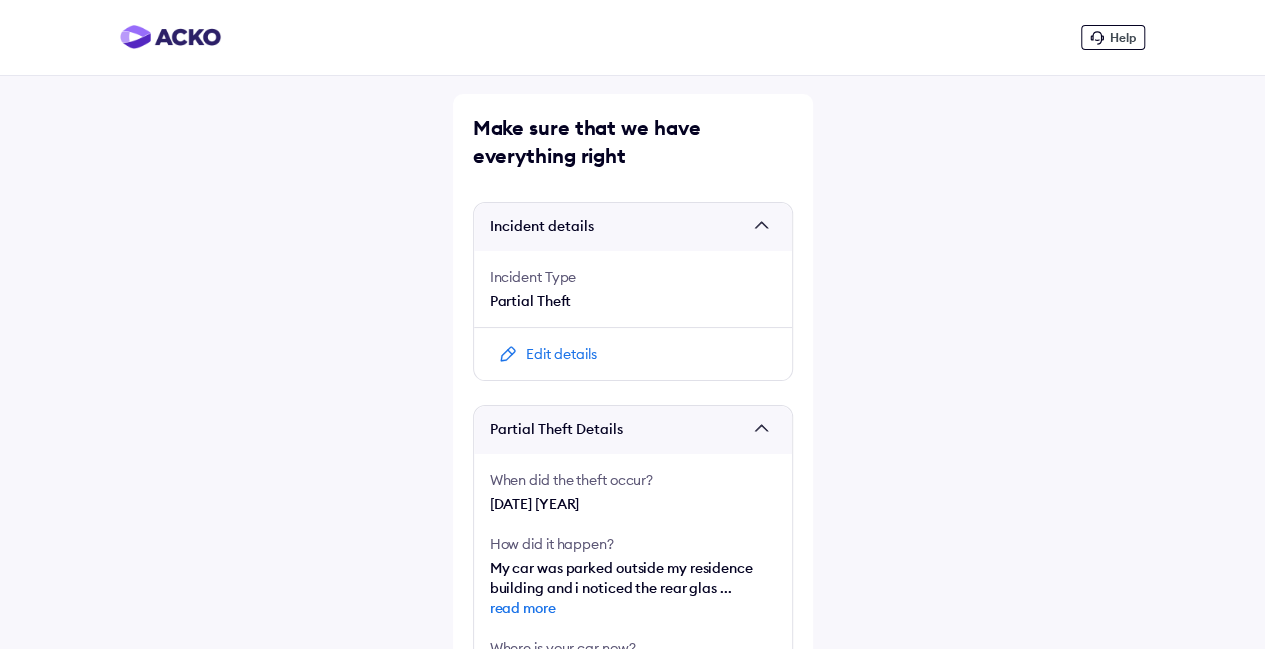 click on "Help Make sure that we have everything right Incident details Incident Type Partial Theft Edit details Partial Theft Details When did the theft occur? [DATE] How did it happen? My car was parked outside my residence building and i noticed the rear glas ... read more Where is your car now? Home/Office Location [POSTAL_CODE], [STREET_NAME], [STREET_NAME], [AREA], [AREA], [CITY] ... read more Have you informed the police yet? No Do you need help with towing? No Edit details Survey details Survey address [POSTAL_CODE], [STREET_NAME], [STREET_NAME], [AREA], [AREA], [CITY] ... read more Survey time slot [DATE], [TIME] Continue" at bounding box center (632, 677) 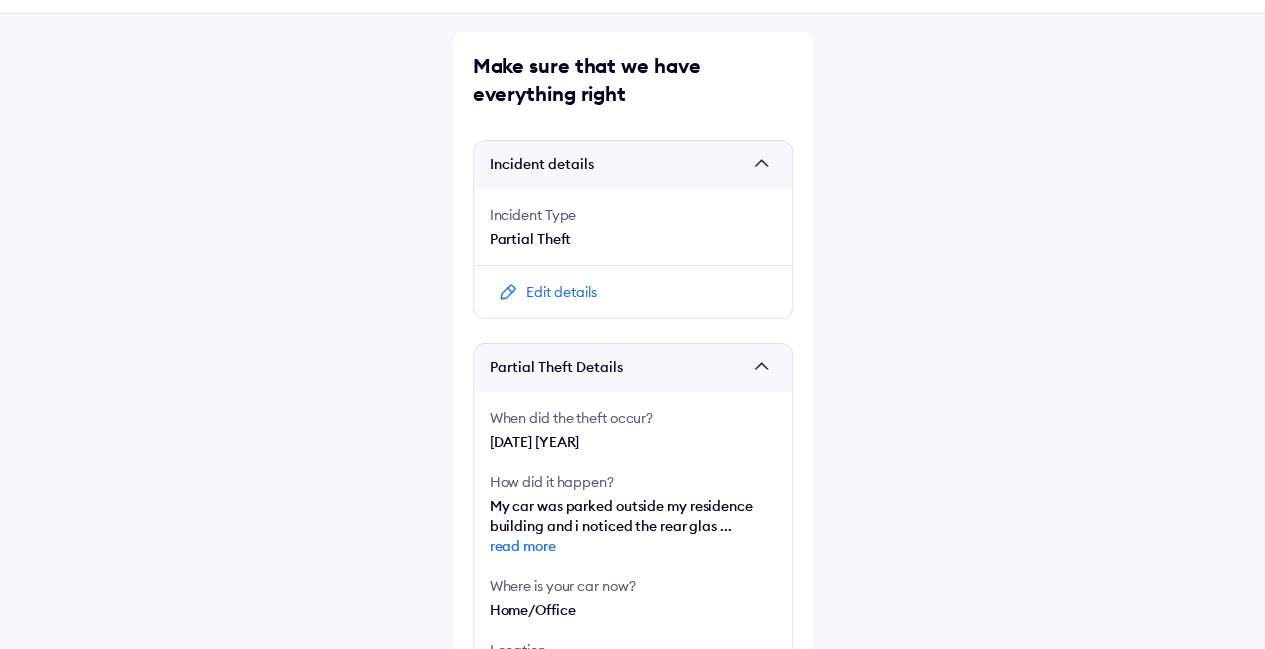scroll, scrollTop: 40, scrollLeft: 0, axis: vertical 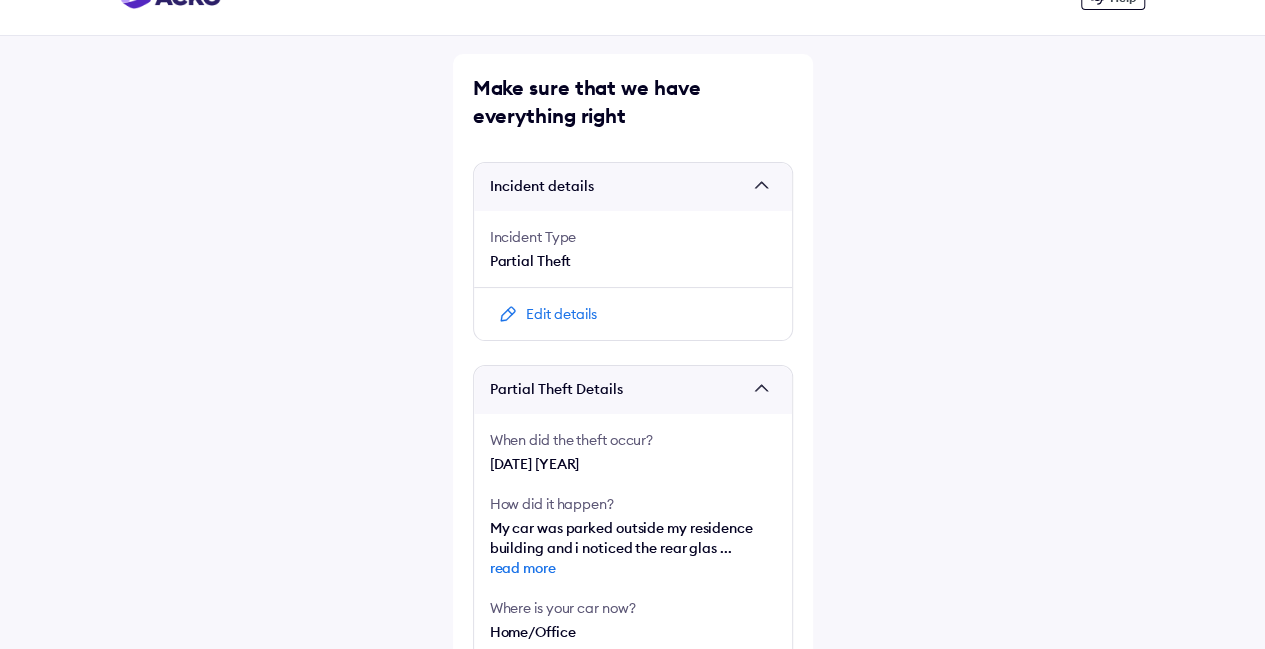 click on "Edit details" at bounding box center [561, 314] 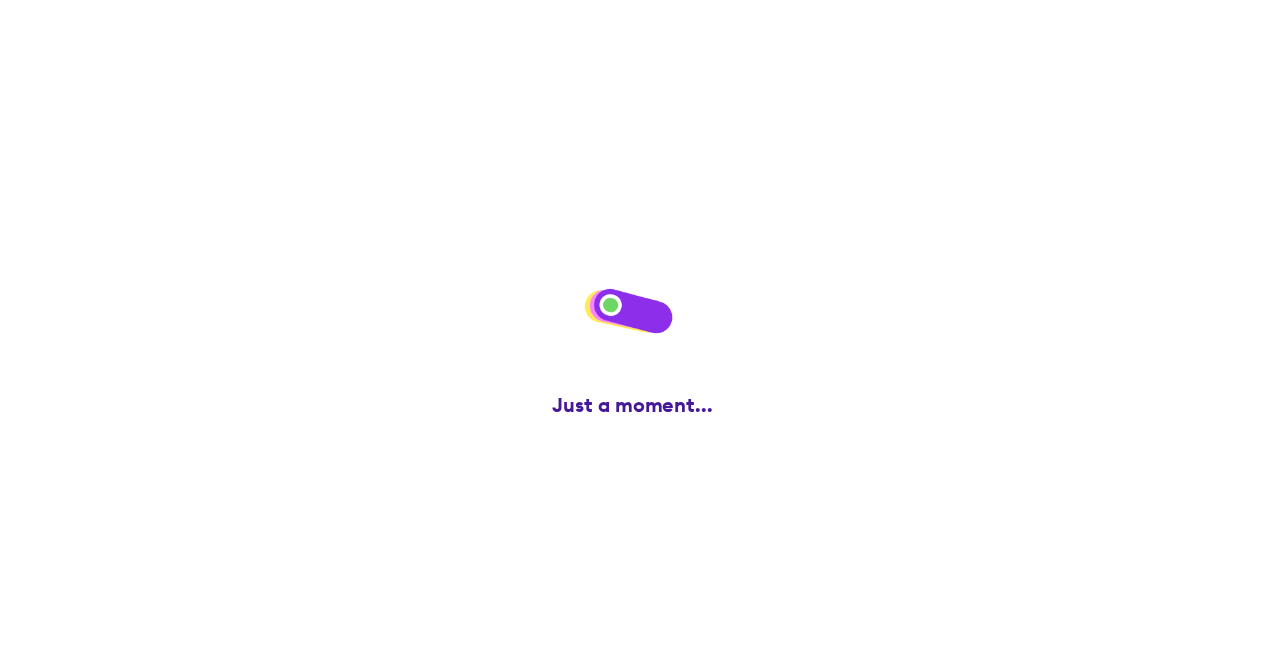 scroll, scrollTop: 0, scrollLeft: 0, axis: both 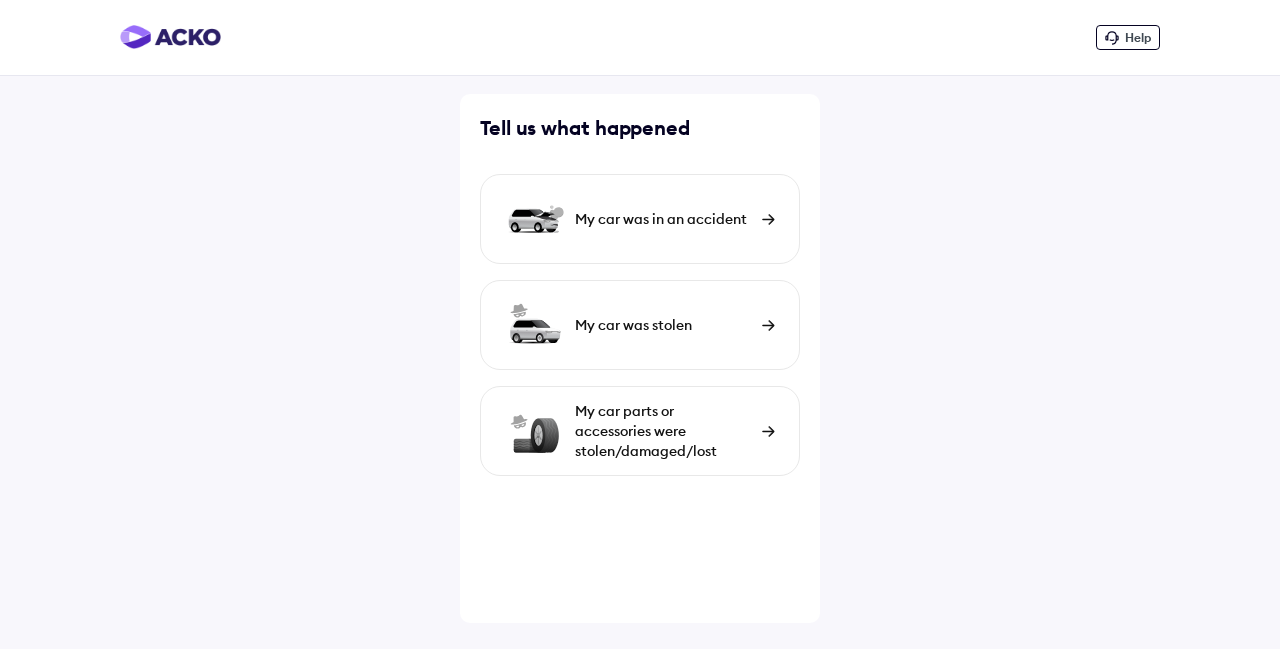 click on "My car parts or accessories were stolen/damaged/lost" at bounding box center [663, 431] 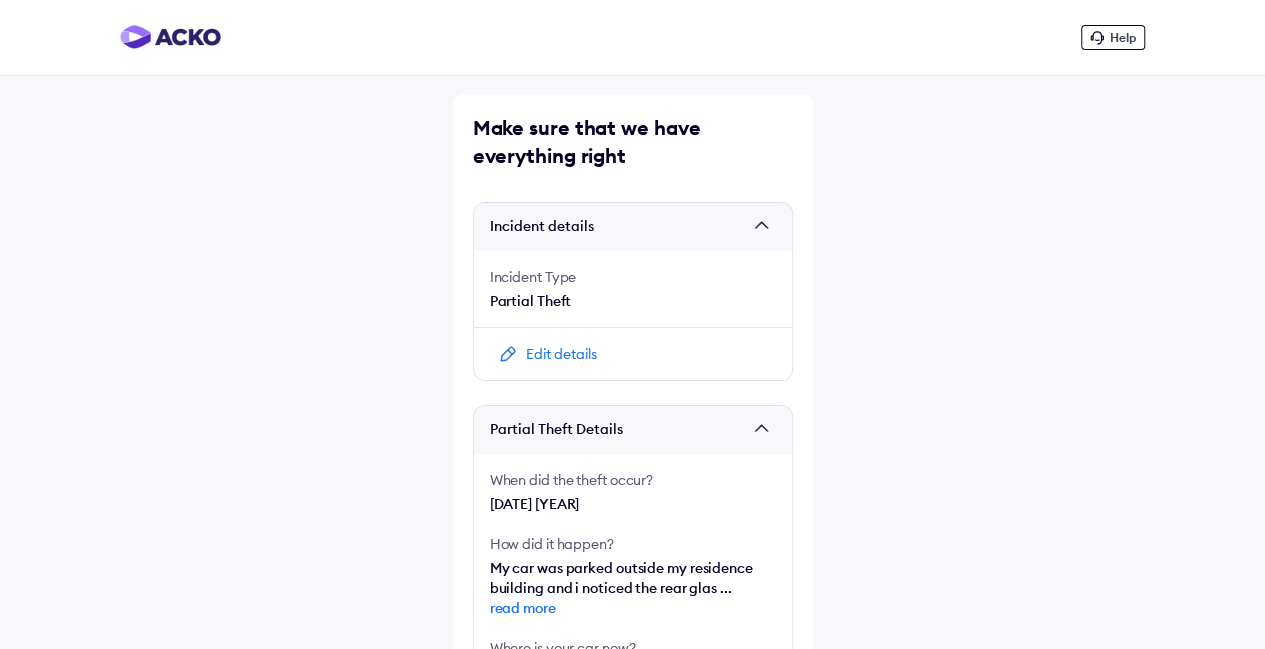 click on "Help Make sure that we have everything right Incident details Incident Type Partial Theft Edit details Partial Theft Details When did the theft occur? [DATE] How did it happen? My car was parked outside my residence building and i noticed the rear glas ... read more Where is your car now? Home/Office Location [POSTAL_CODE], [STREET_NAME], [STREET_NAME], [AREA], [AREA], [CITY] ... read more Have you informed the police yet? No Do you need help with towing? No Edit details Survey details Survey address [POSTAL_CODE], [STREET_NAME], [STREET_NAME], [AREA], [AREA], [CITY] ... read more Survey time slot [DATE], [TIME] Continue" at bounding box center [632, 677] 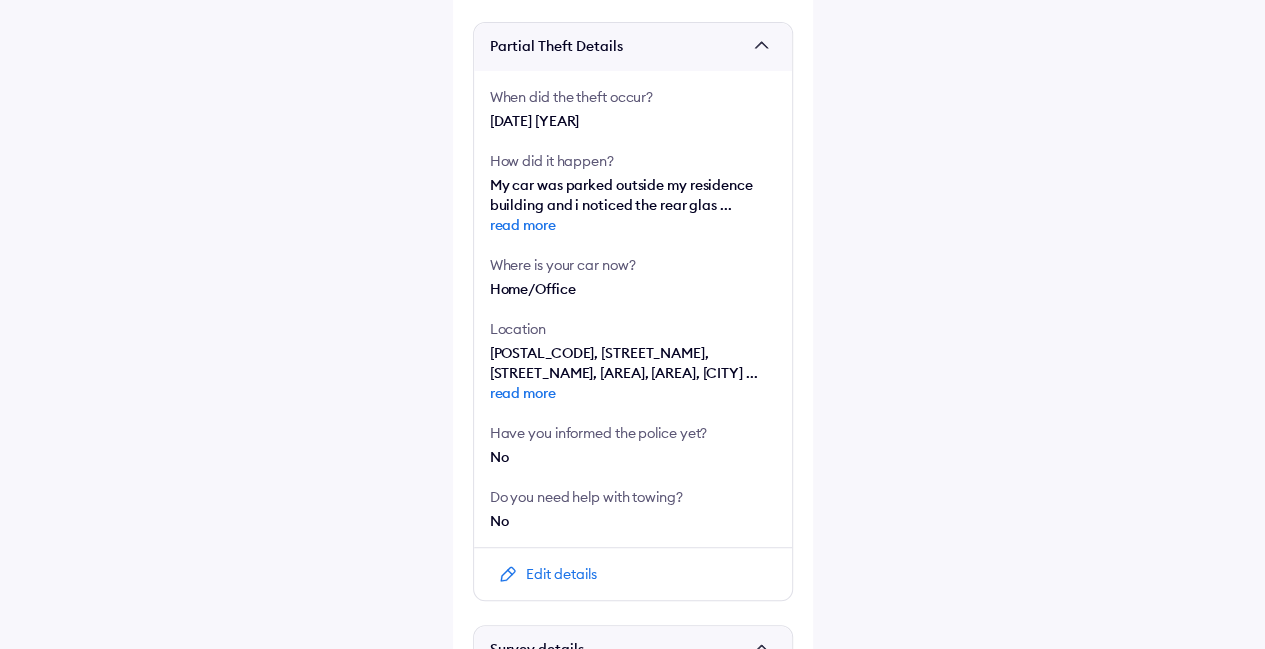 scroll, scrollTop: 400, scrollLeft: 0, axis: vertical 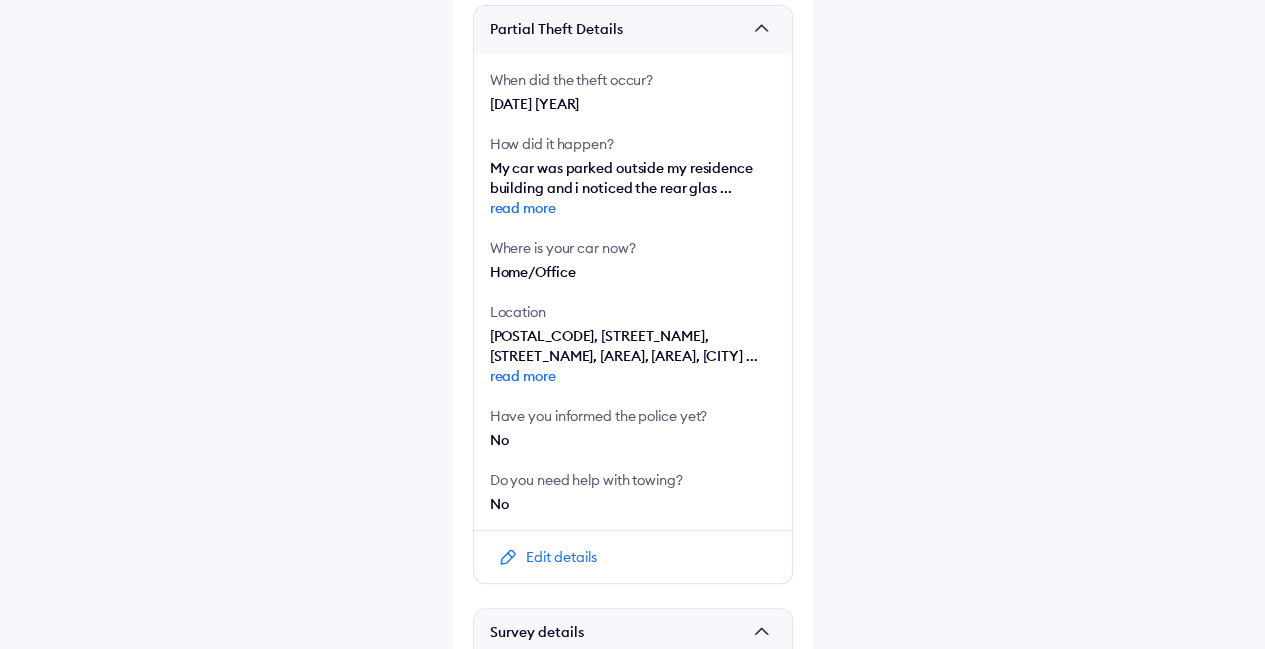 click on "read more" at bounding box center [633, 208] 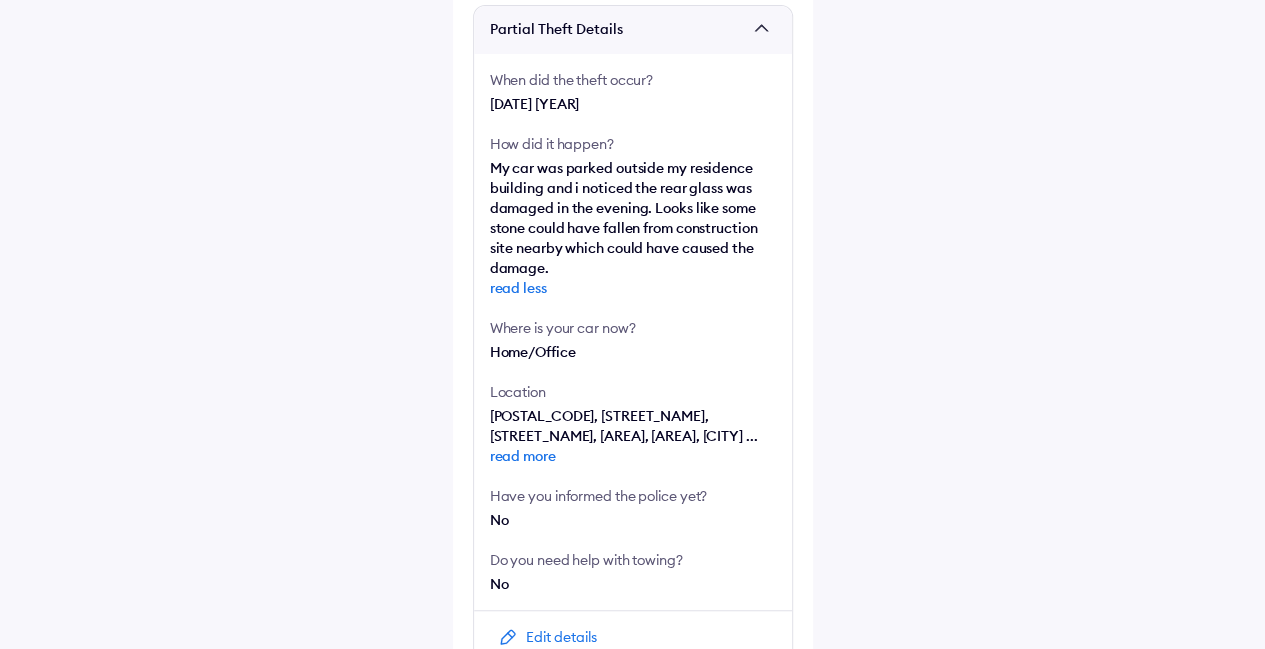 click on "Help Make sure that we have everything right Incident details Incident Type Partial Theft Edit details Partial Theft Details When did the theft occur? [DATE] How did it happen? My car was parked outside my residence building and i noticed the rear glass was damaged in the evening. Looks like some stone could have fallen from construction site nearby which could have caused the damage.  read less Where is your car now? Home/Office Location [POSTAL_CODE], [STREET_NAME], [STREET_NAME], [AREA], [AREA], [CITY] ... read more Have you informed the police yet? No Do you need help with towing? No Edit details Survey details Survey address [POSTAL_CODE], [STREET_NAME], [STREET_NAME], [AREA], [AREA], [CITY] ... read more Survey time slot [DATE], [TIME] Continue" at bounding box center (632, 317) 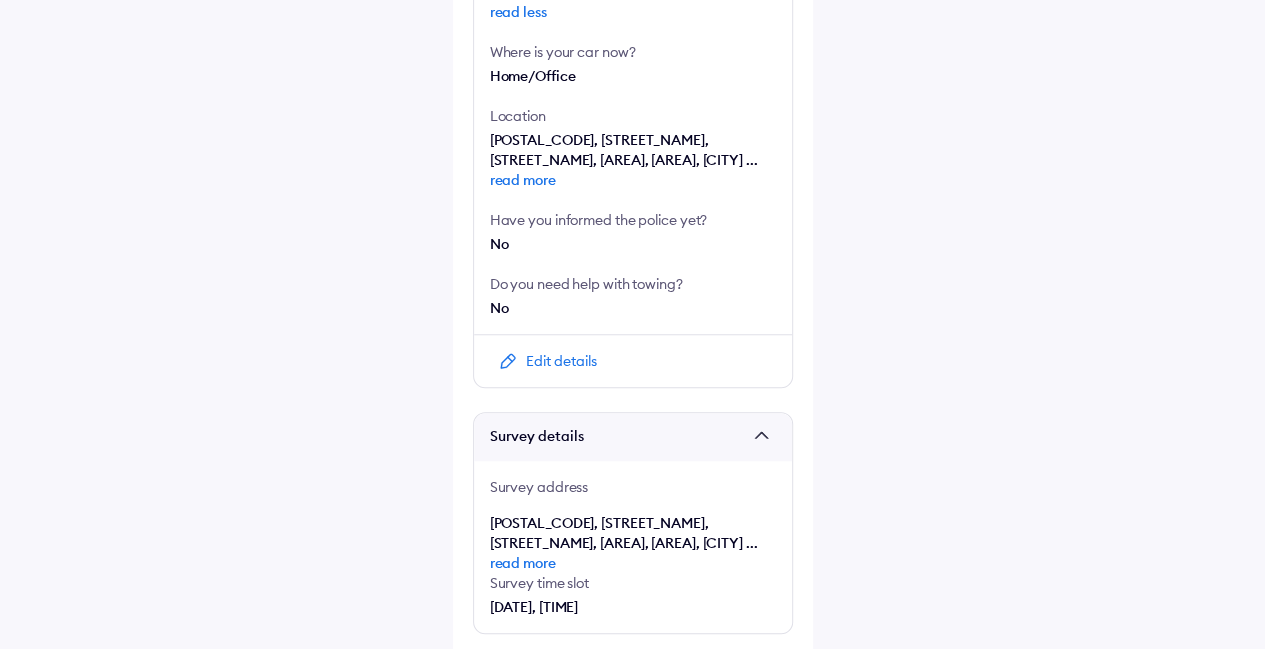 scroll, scrollTop: 640, scrollLeft: 0, axis: vertical 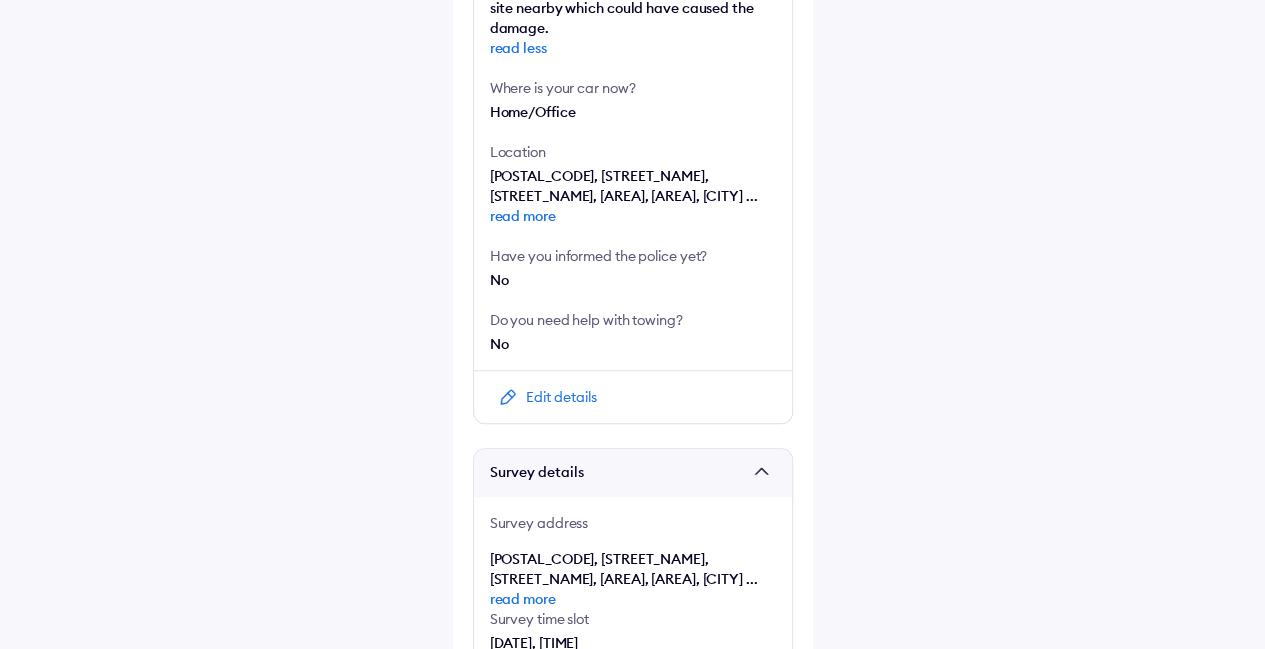click on "read more" at bounding box center (633, 216) 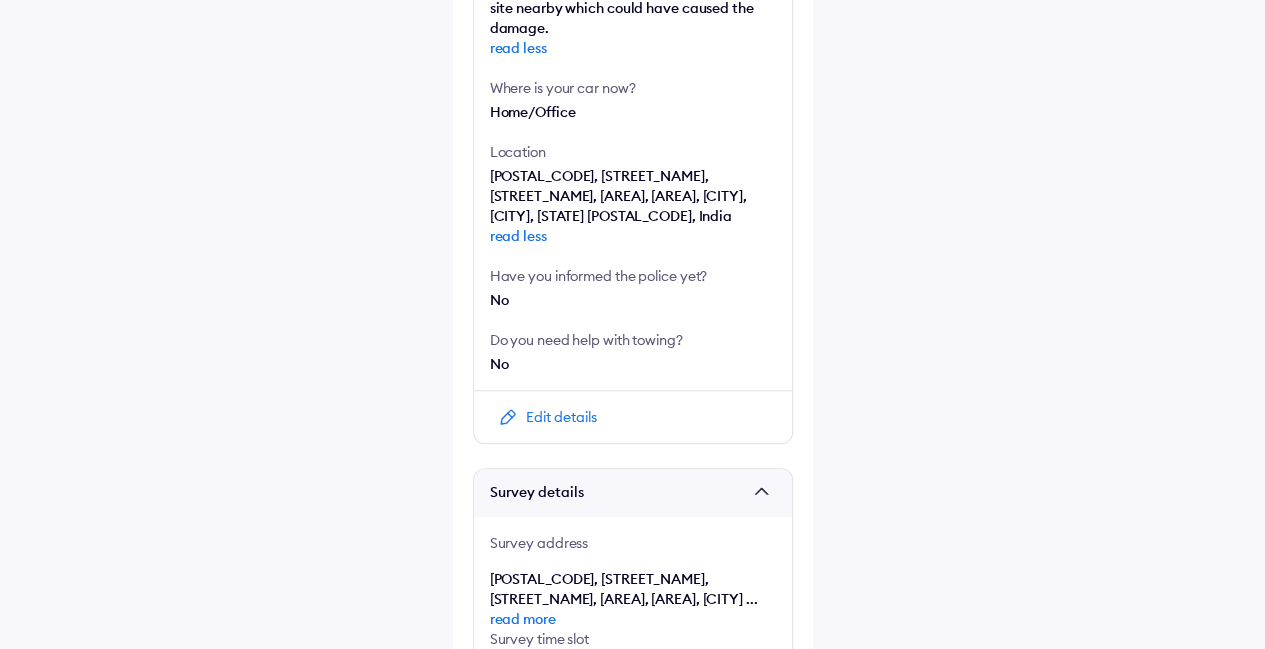 click on "Help Make sure that we have everything right Incident details Incident Type Partial Theft Edit details Partial Theft Details When did the theft occur? [DATE] How did it happen? My car was parked outside my residence building and i noticed the rear glass was damaged in the evening. Looks like some stone could have fallen from construction site nearby which could have caused the damage.  read less Where is your car now? Home/Office Location [POSTAL_CODE], [STREET_NAME], [STREET_NAME], [AREA], [AREA], [CITY], [CITY], [STATE] [POSTAL_CODE], India  read less Have you informed the police yet? No Do you need help with towing? No Edit details Survey details Survey address [POSTAL_CODE], [STREET_NAME], [STREET_NAME], [AREA], [AREA], [CITY] ... read more Survey time slot [DATE], [TIME] Continue" at bounding box center [632, 87] 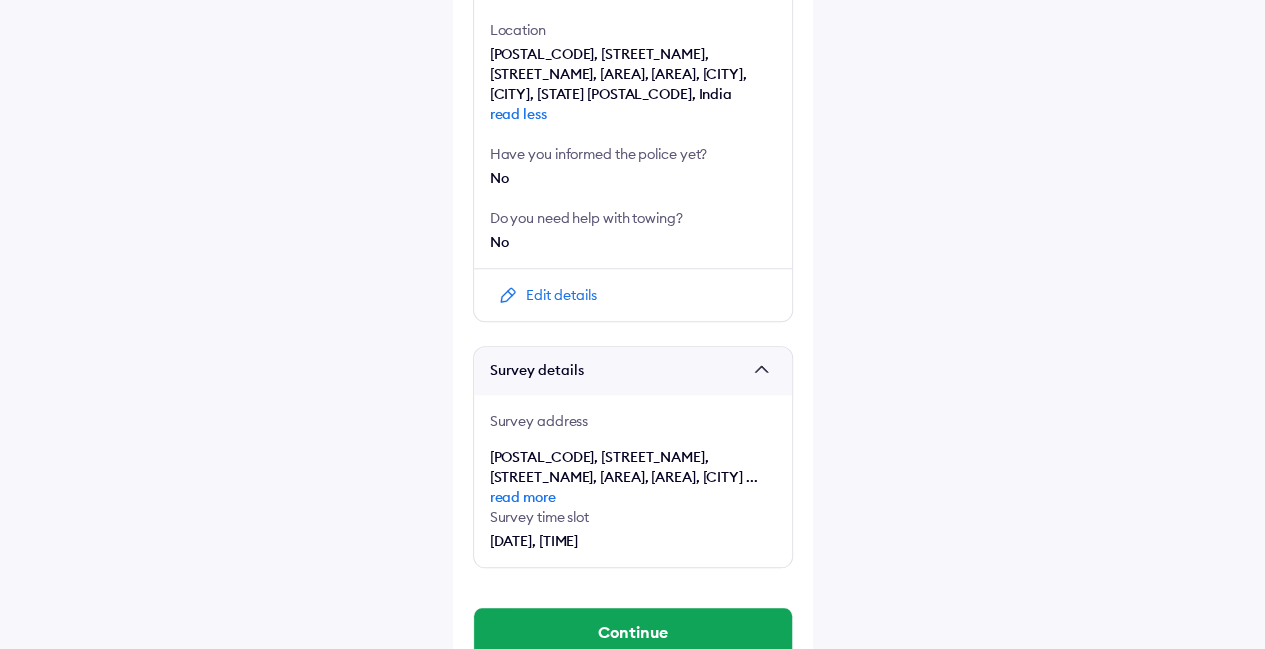 scroll, scrollTop: 802, scrollLeft: 0, axis: vertical 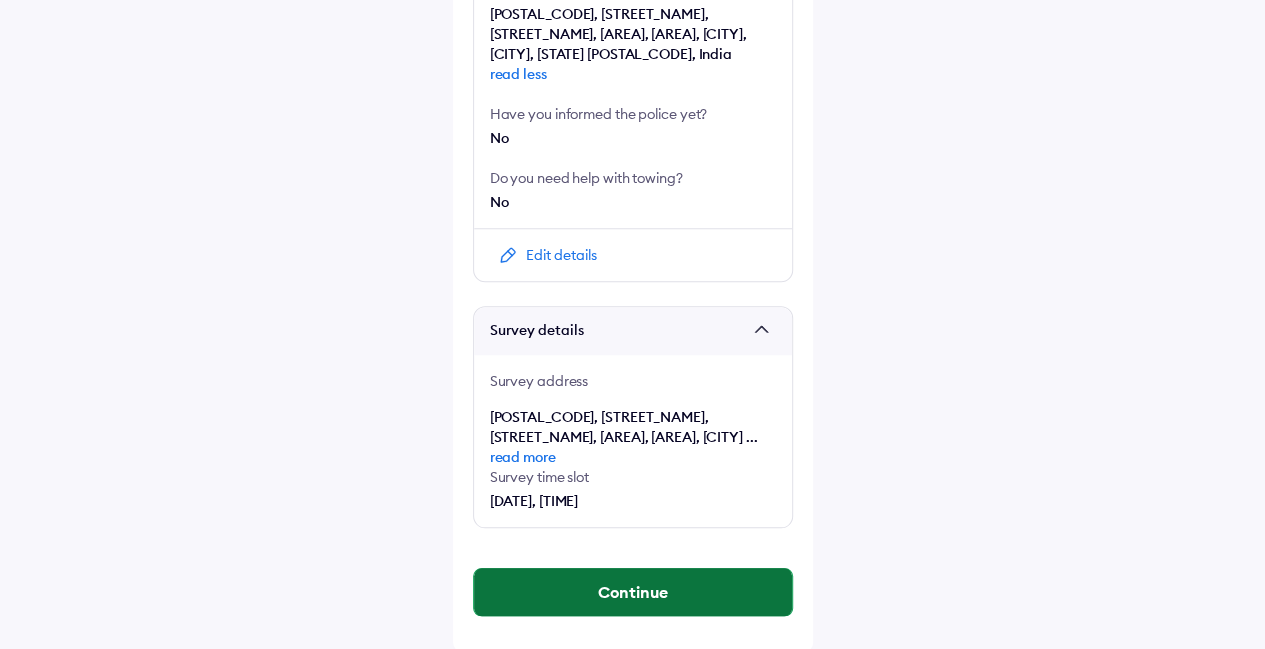 click on "Continue" at bounding box center (633, 592) 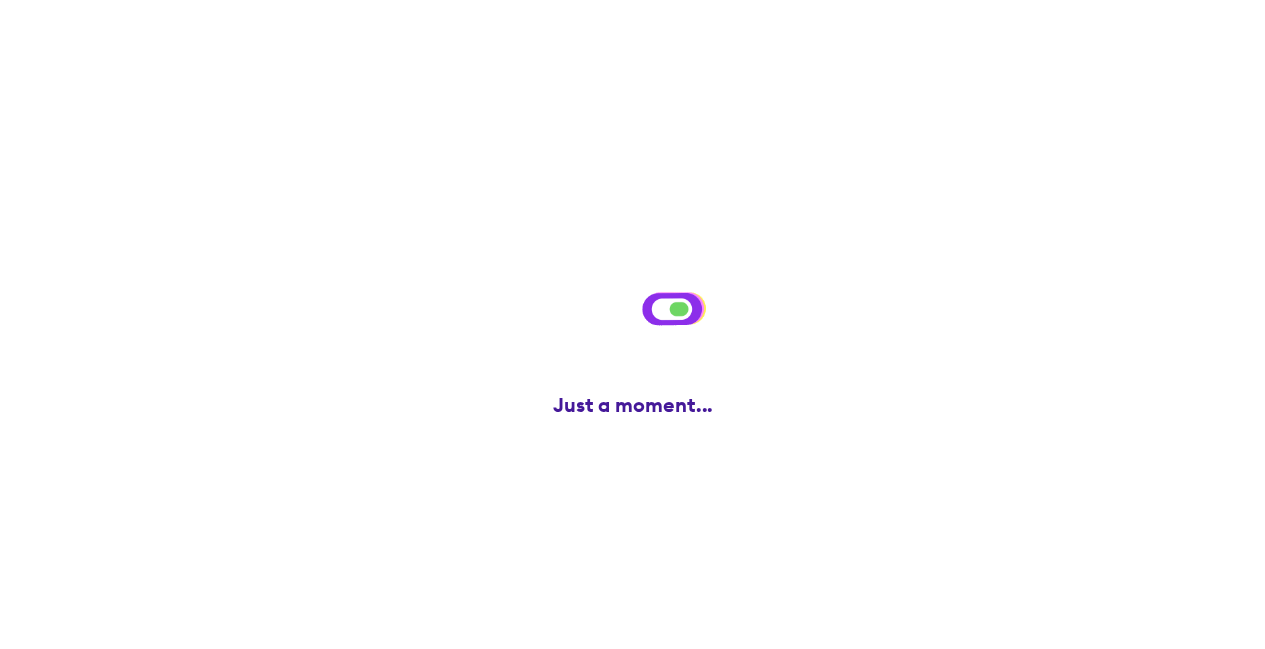 scroll, scrollTop: 0, scrollLeft: 0, axis: both 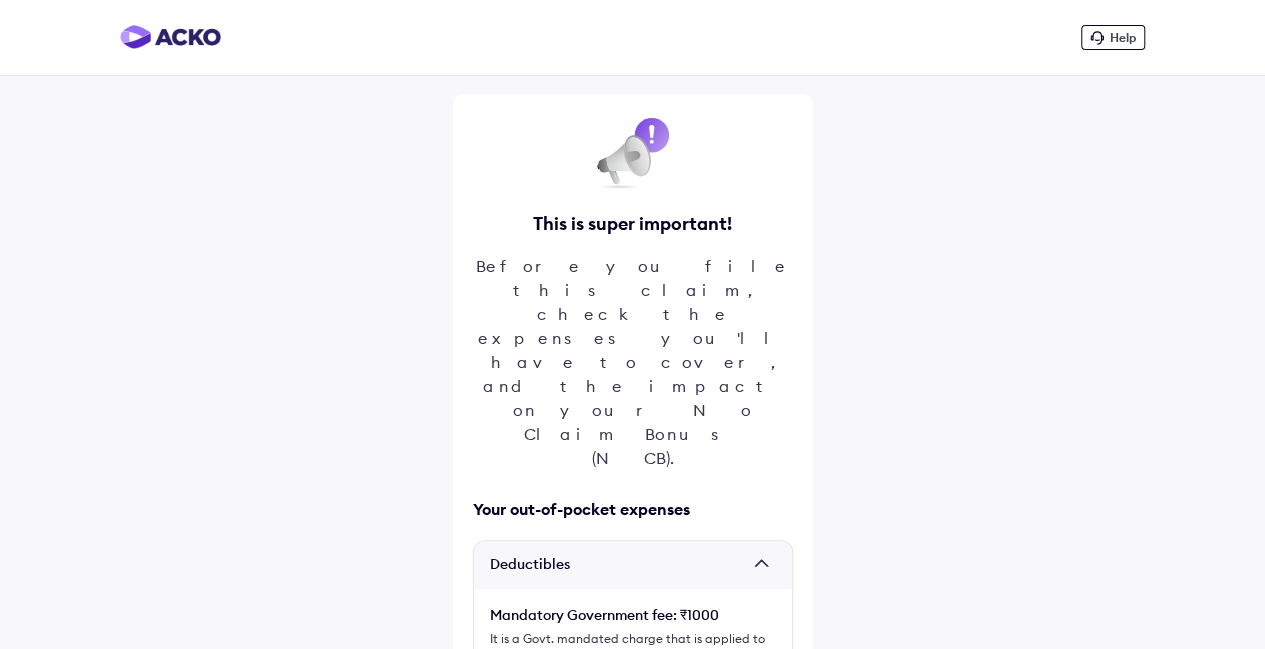 click on "Help This is super important! Before you file this claim, check the expenses you'll have to cover, and the impact on your No Claim Bonus (NCB). Your out-of-pocket expenses Deductibles Mandatory Government fee: ₹1000 It is a Govt. mandated charge that is applied to every claim. No Claim Bonus lapse No Claim Bonus (NCB) You will no longer be eligible for NCB discount at the time of policy renewal if you raise this claim. What is NCB? This year you had availed 50% NCB Discount which gave you a saving of ₹null Raising this claim would set your NCB discount to   zero   at the time of policy renewal. I acknowledge my share of the costs and NCB lapse  Register claim" at bounding box center (632, 574) 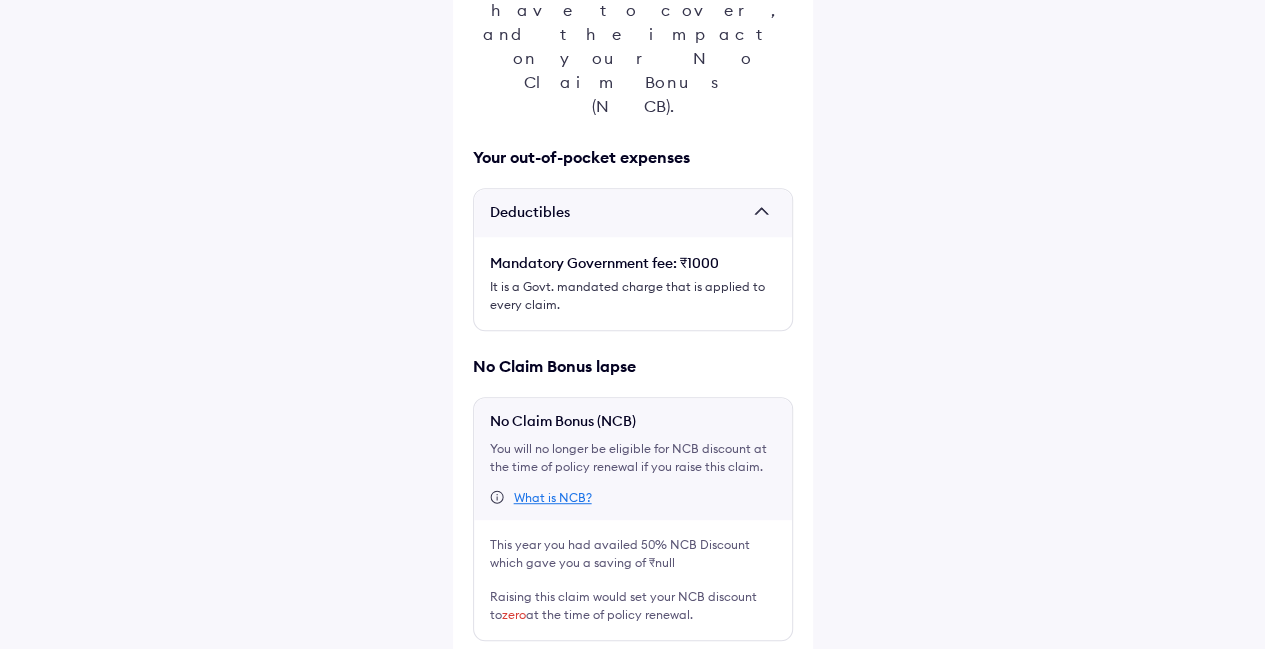 scroll, scrollTop: 354, scrollLeft: 0, axis: vertical 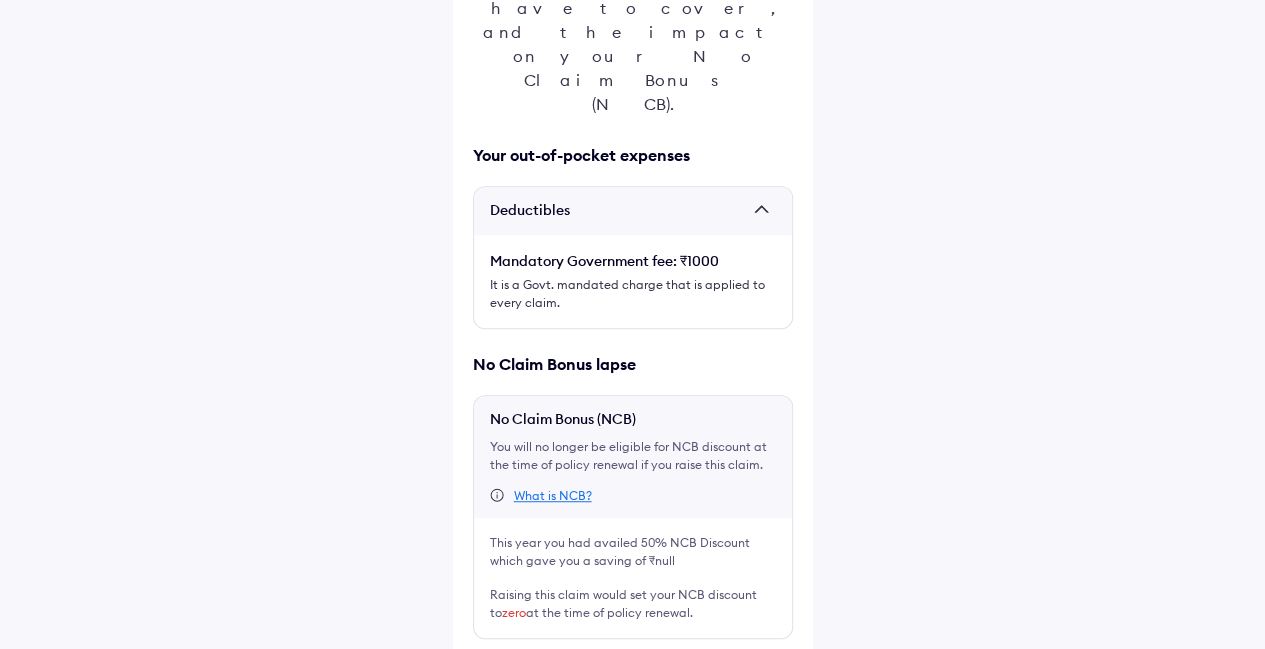 click at bounding box center [481, 671] 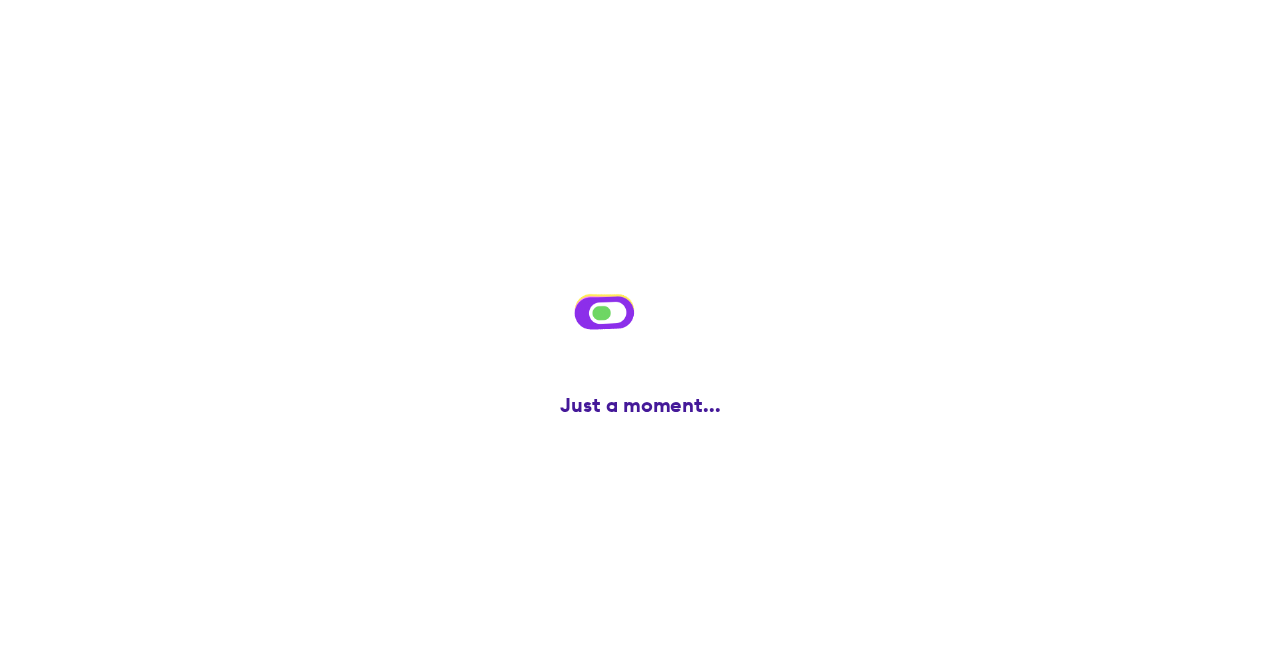 scroll, scrollTop: 0, scrollLeft: 0, axis: both 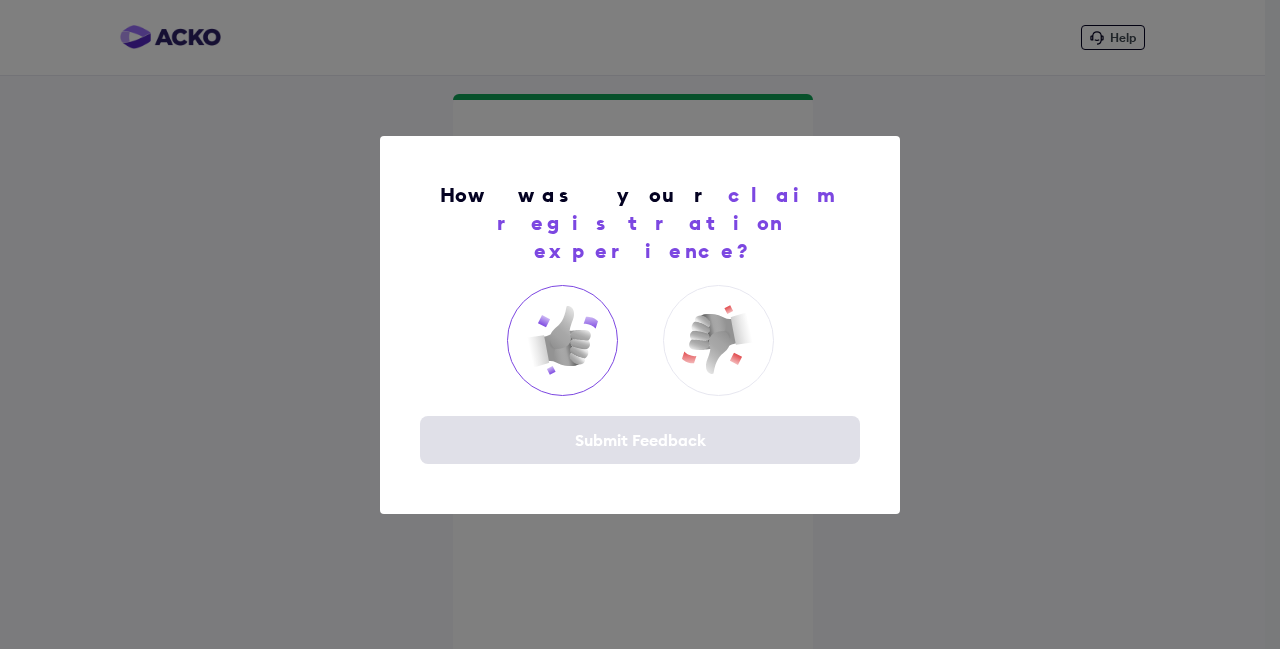 click at bounding box center [562, 340] 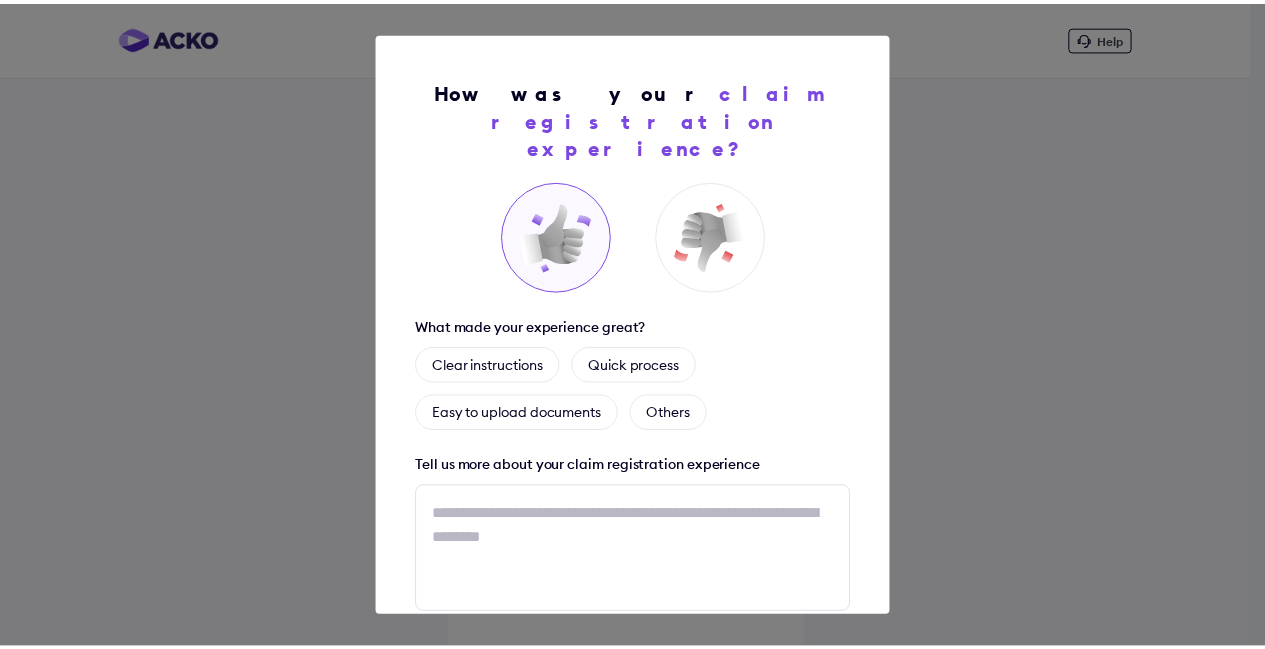 scroll, scrollTop: 108, scrollLeft: 0, axis: vertical 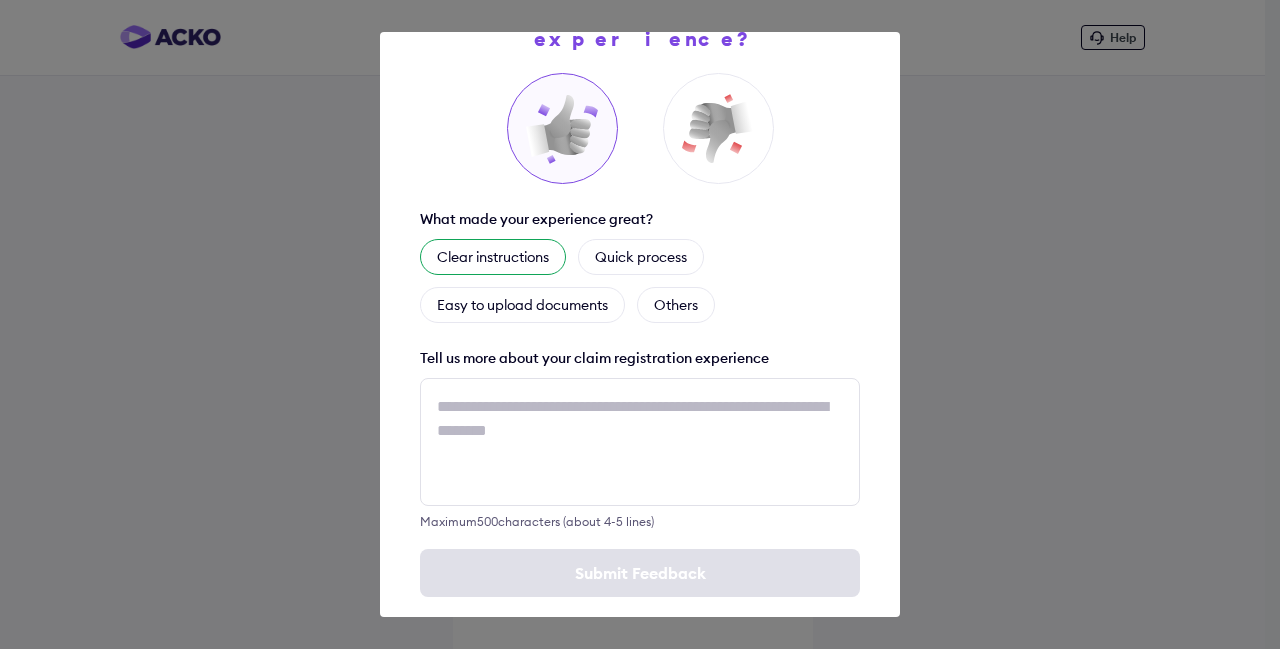 click on "Clear instructions" at bounding box center (493, 257) 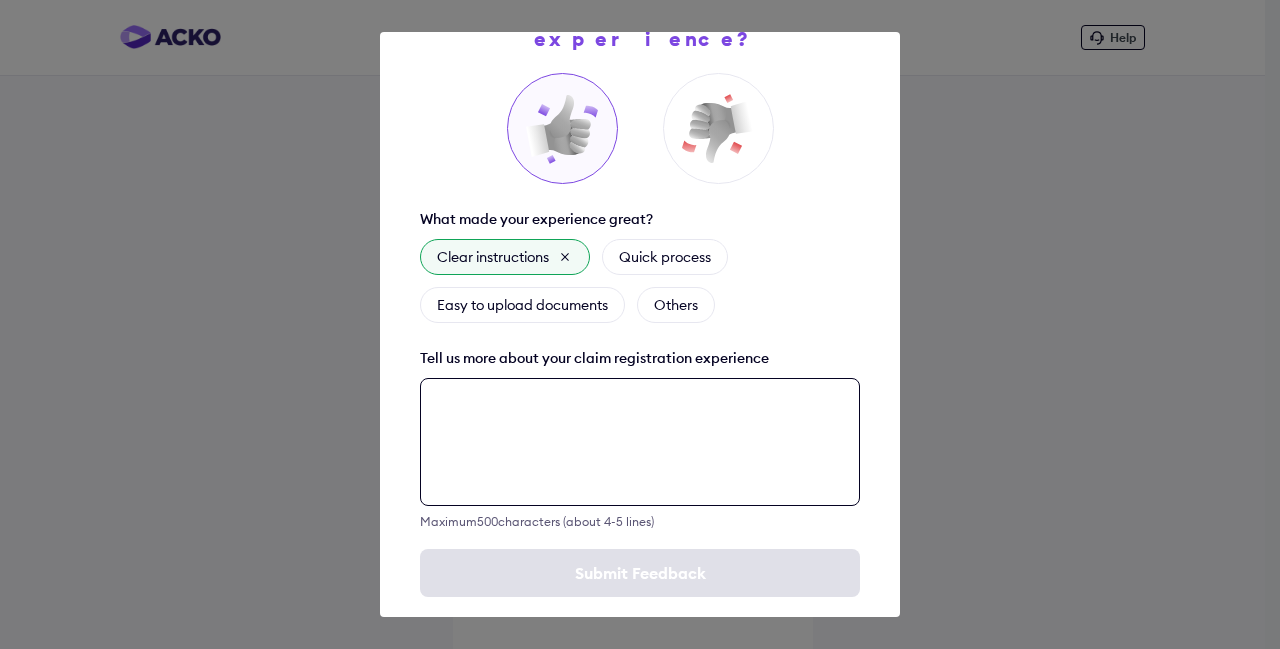 click at bounding box center [640, 442] 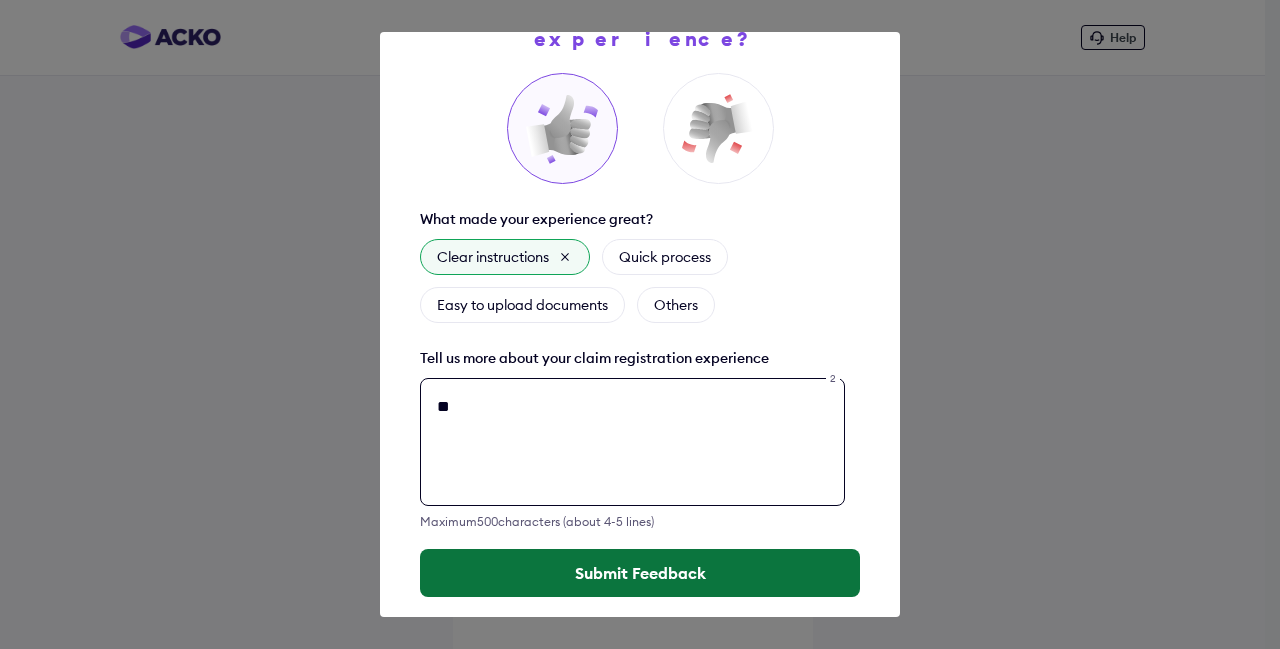 type on "**" 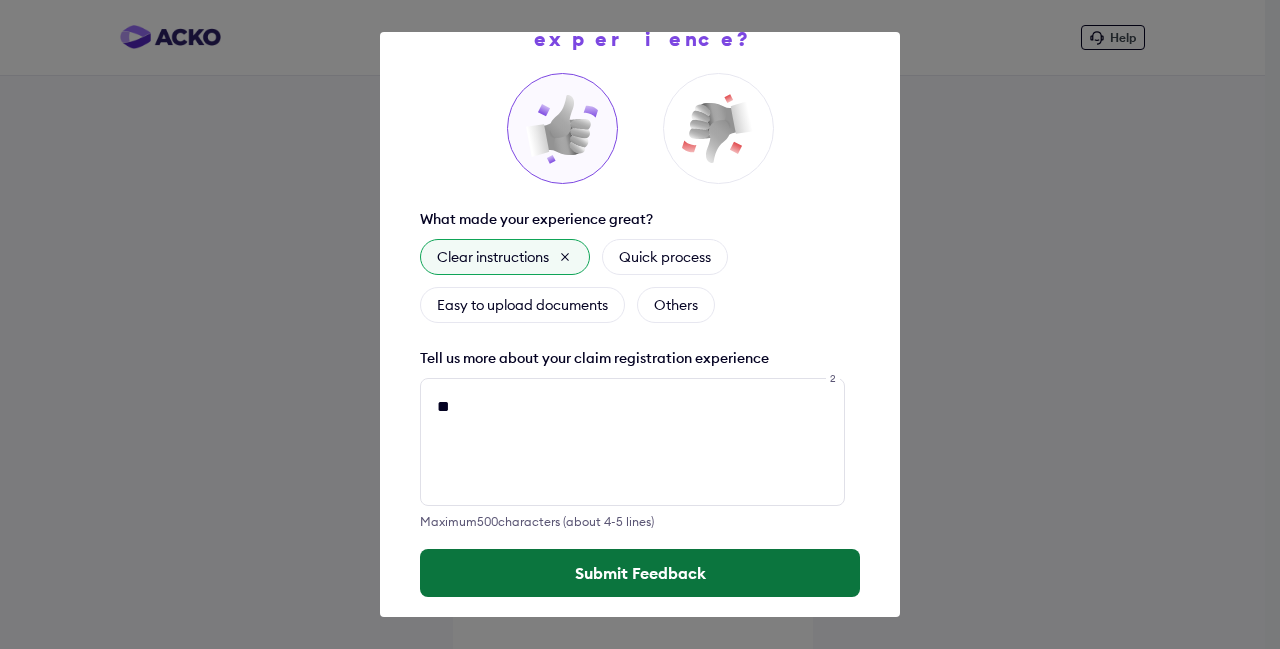 click on "Submit Feedback" at bounding box center [640, 573] 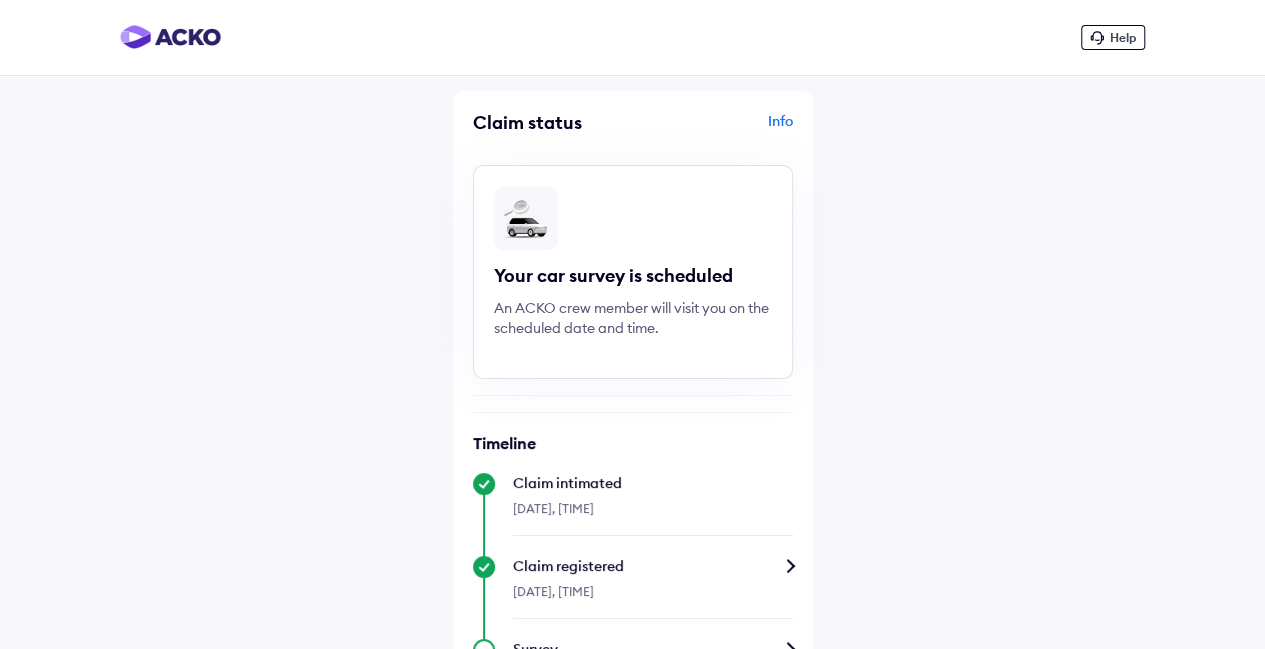 click on "Help Claim status Info Your car survey is scheduled An ACKO crew member will visit you on the scheduled date and time. Timeline Claim intimated [DATE], [TIME] Claim registered [DATE], [TIME] Survey ETA: [DATE], [TIME] Survey scheduled [DATE], [TIME] Survey completed ETA: [DATE], [TIME] Your vehicle inspection will determine the next steps. Claim under review" at bounding box center (632, 525) 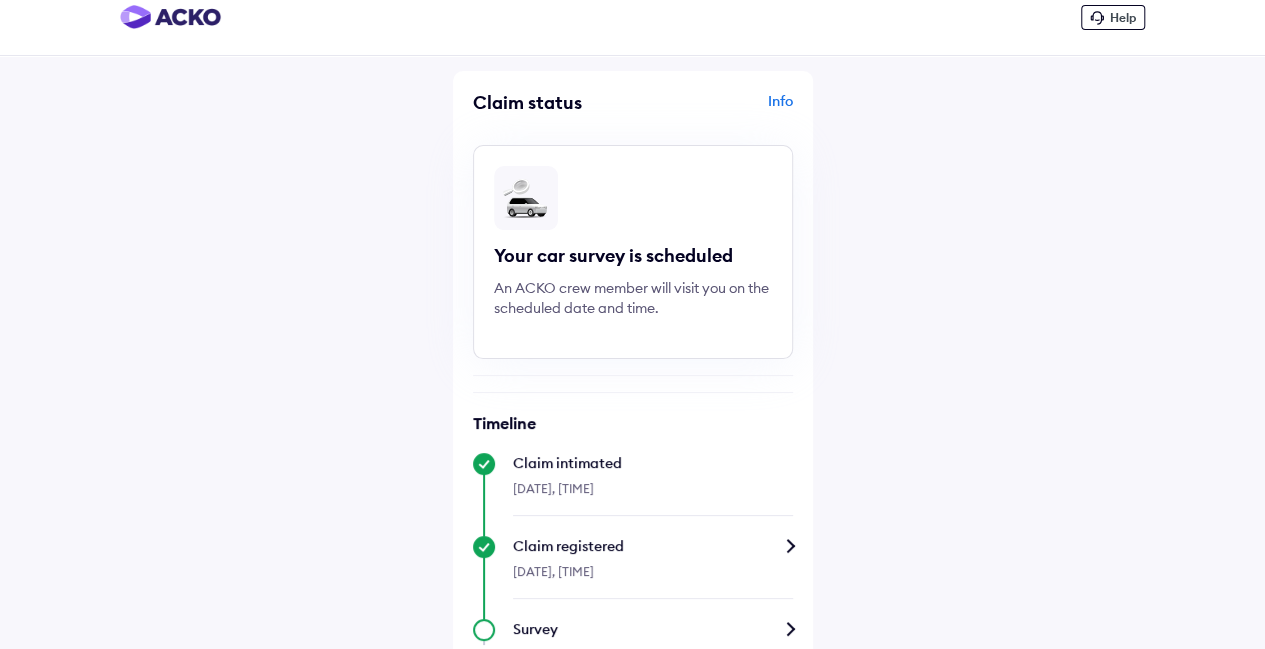 scroll, scrollTop: 0, scrollLeft: 0, axis: both 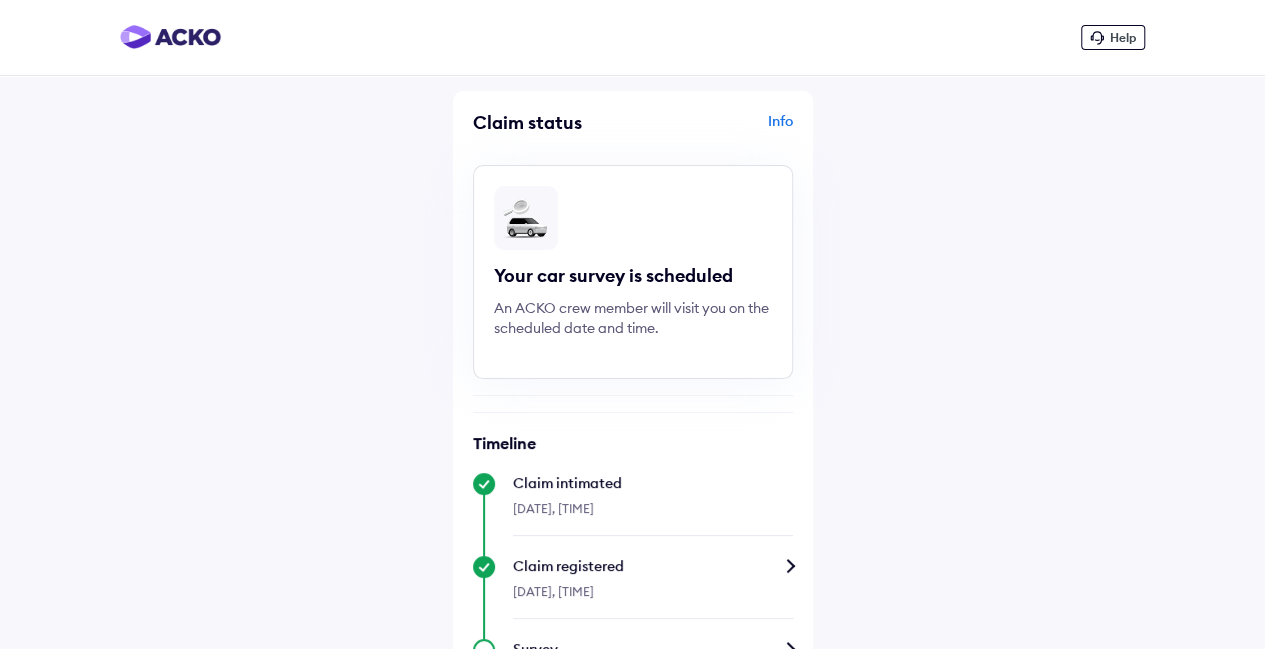 click on "Info" at bounding box center (715, 130) 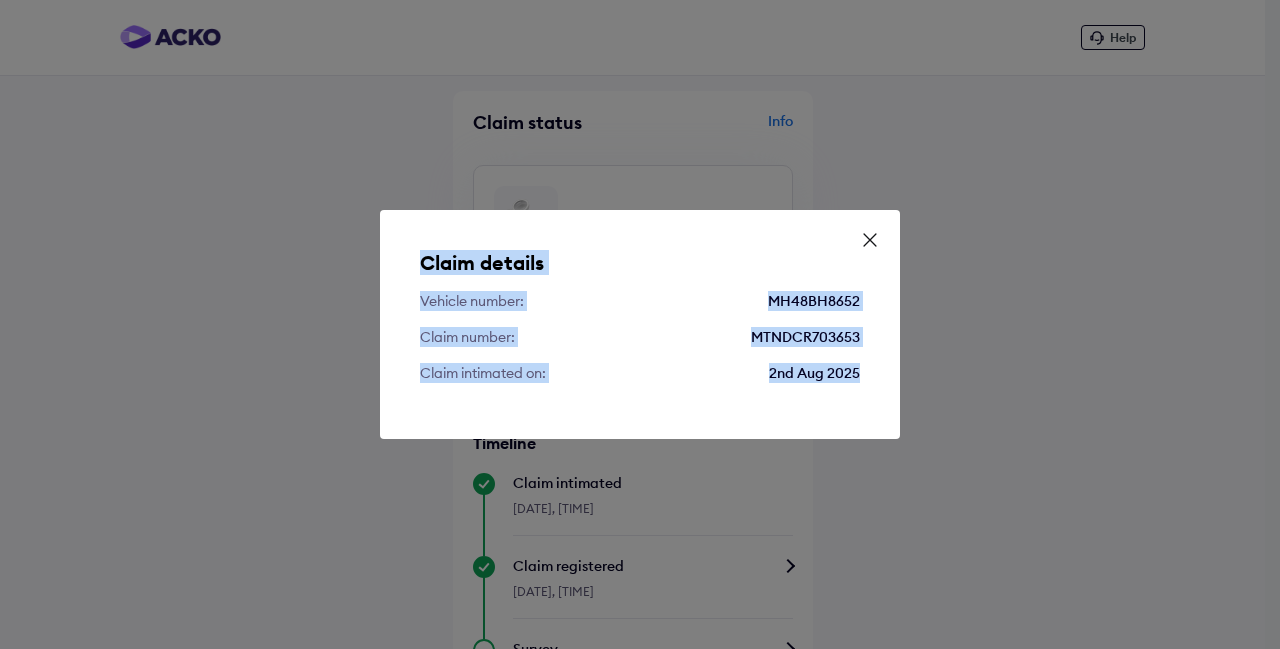 drag, startPoint x: 865, startPoint y: 379, endPoint x: 414, endPoint y: 256, distance: 467.47192 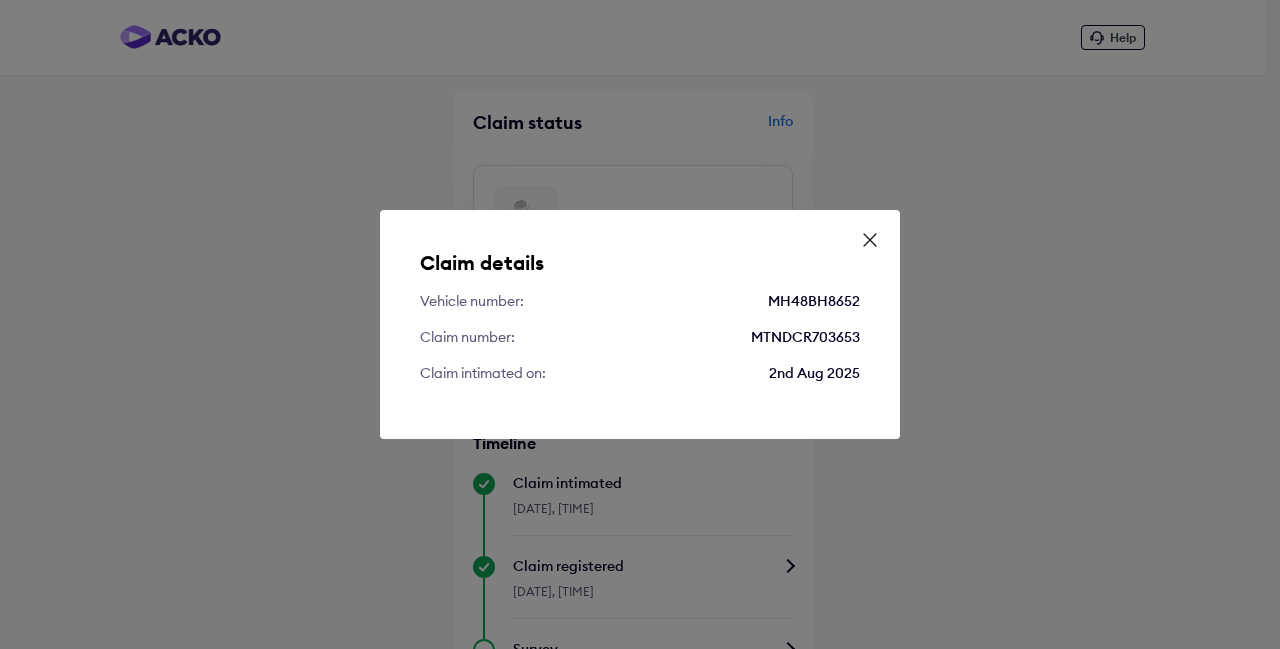 click on "Claim details Vehicle number: MH48BH8652 Claim number: MTNDCR703653 Claim intimated on: [DATE] [YEAR]" at bounding box center (640, 324) 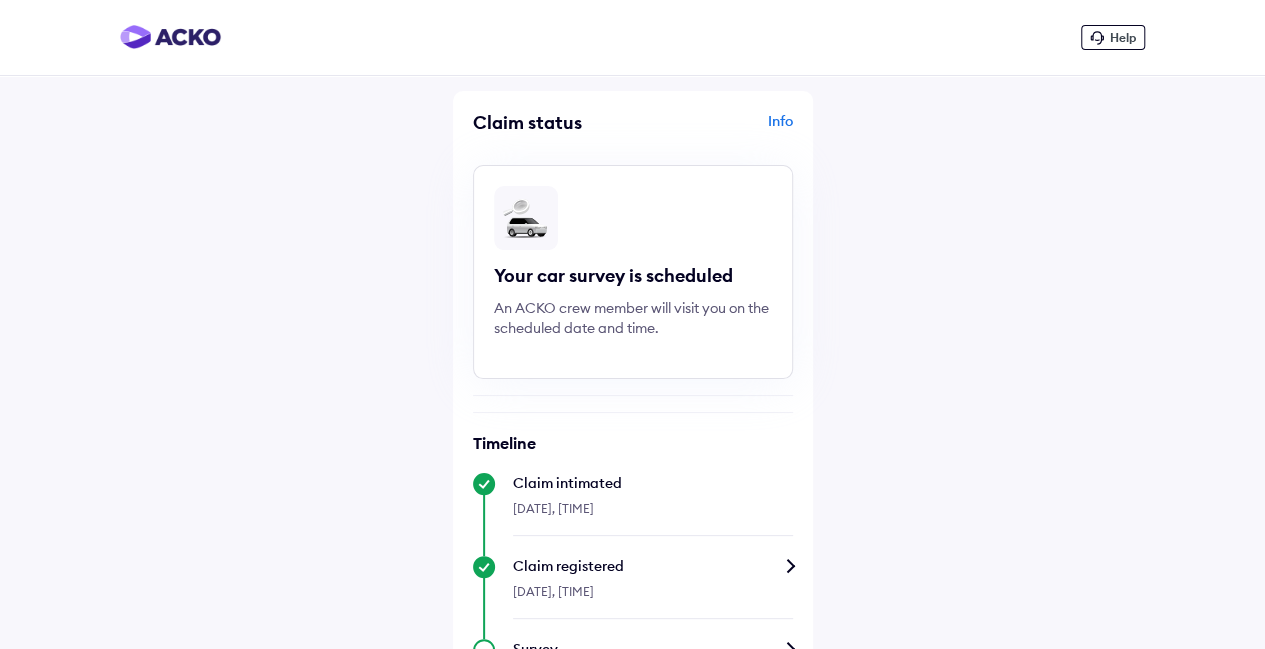 click on "Help Claim status Info Your car survey is scheduled An ACKO crew member will visit you on the scheduled date and time. Timeline Claim intimated [DATE], [TIME] Claim registered [DATE], [TIME] Survey ETA: [DATE], [TIME] Survey scheduled [DATE], [TIME] Survey completed ETA: [DATE], [TIME] Your vehicle inspection will determine the next steps. Claim under review" at bounding box center [632, 525] 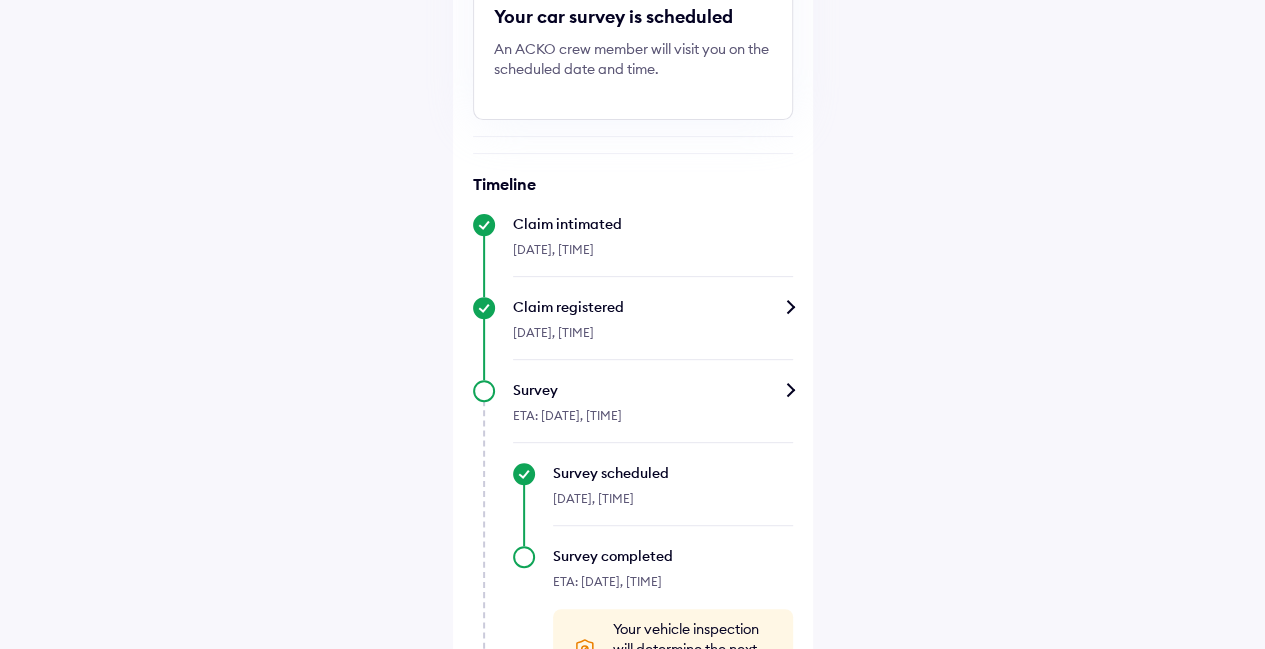scroll, scrollTop: 398, scrollLeft: 0, axis: vertical 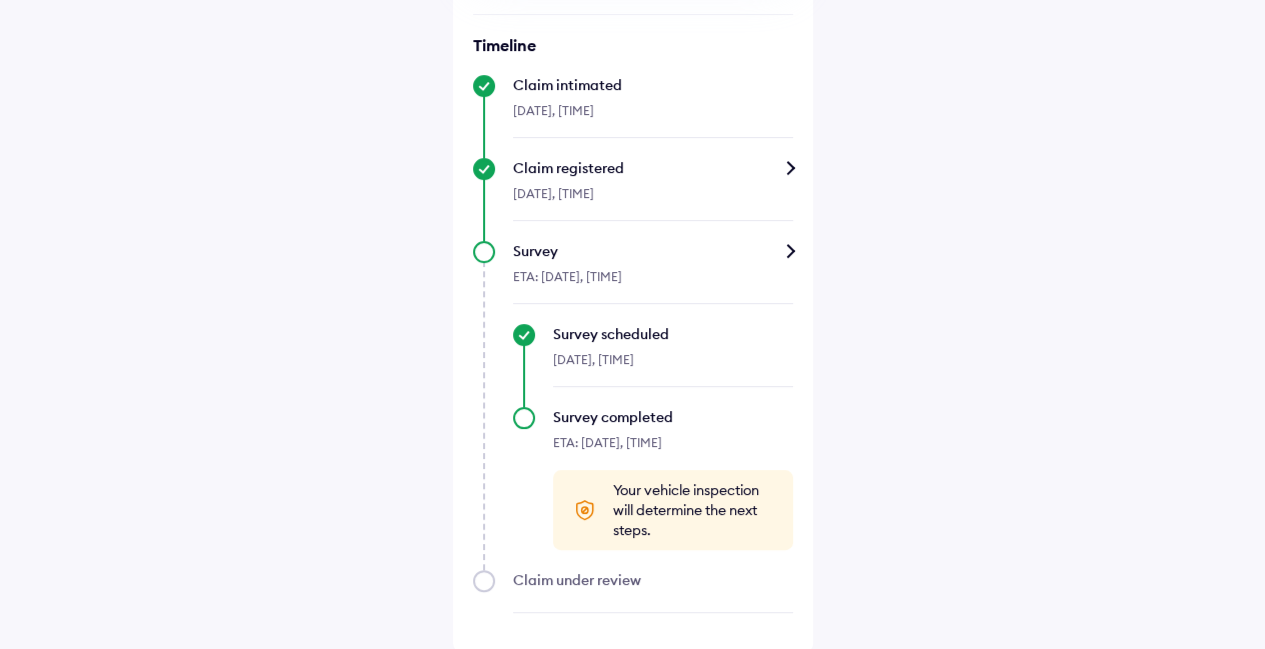 click on "Claim registered" at bounding box center (653, 168) 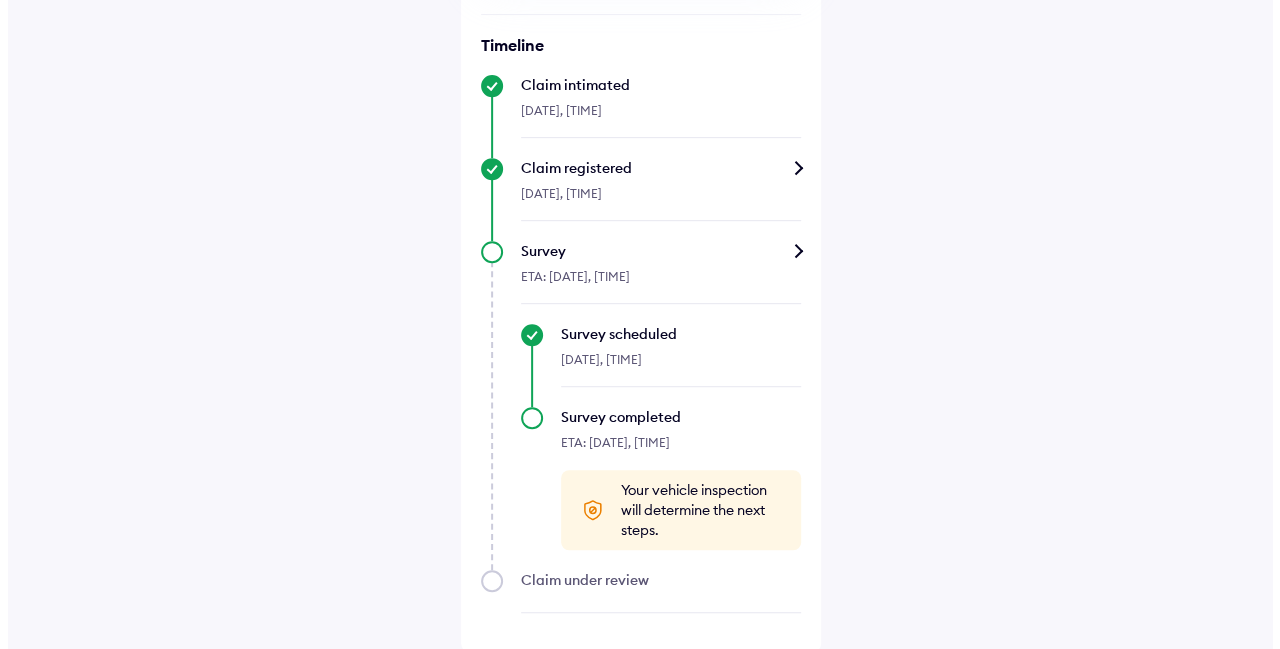 scroll, scrollTop: 0, scrollLeft: 0, axis: both 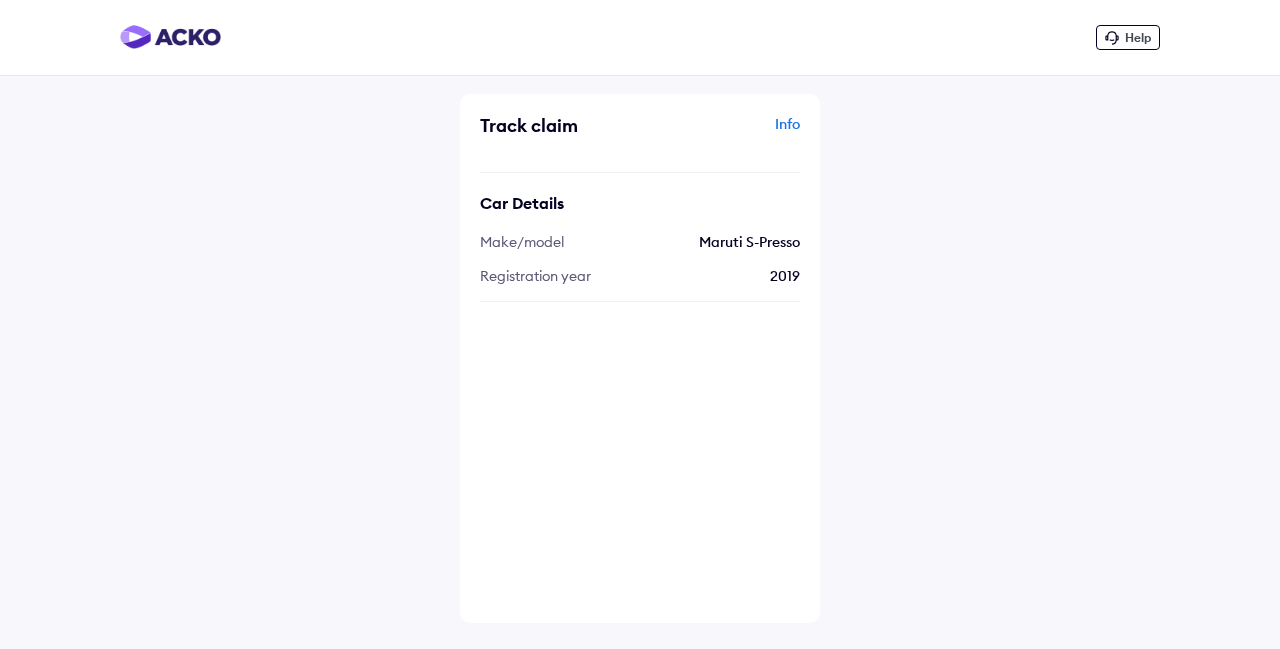 click on "Info" at bounding box center [722, 133] 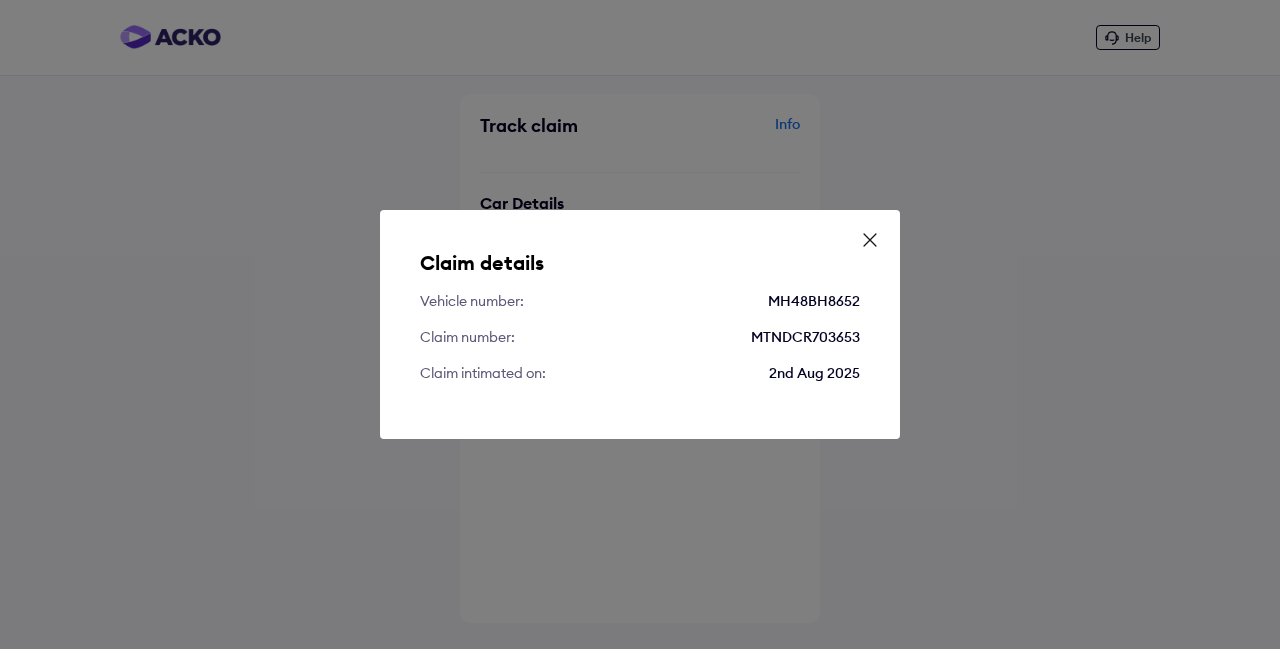 click 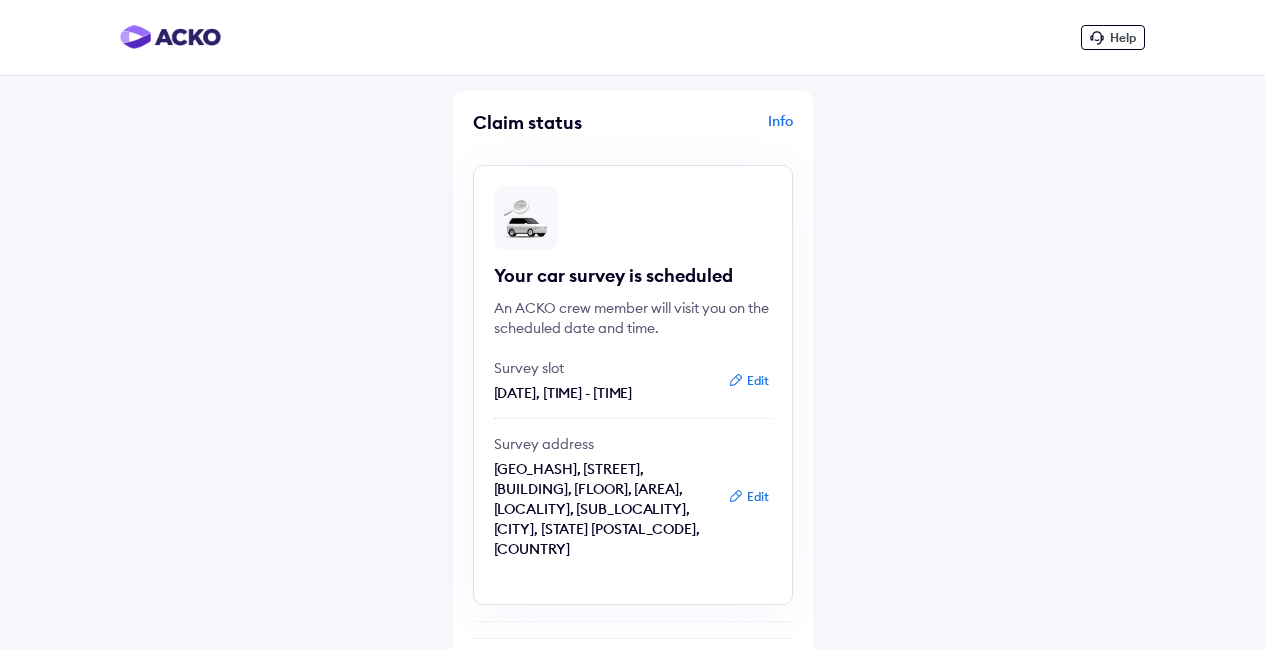 scroll, scrollTop: 0, scrollLeft: 0, axis: both 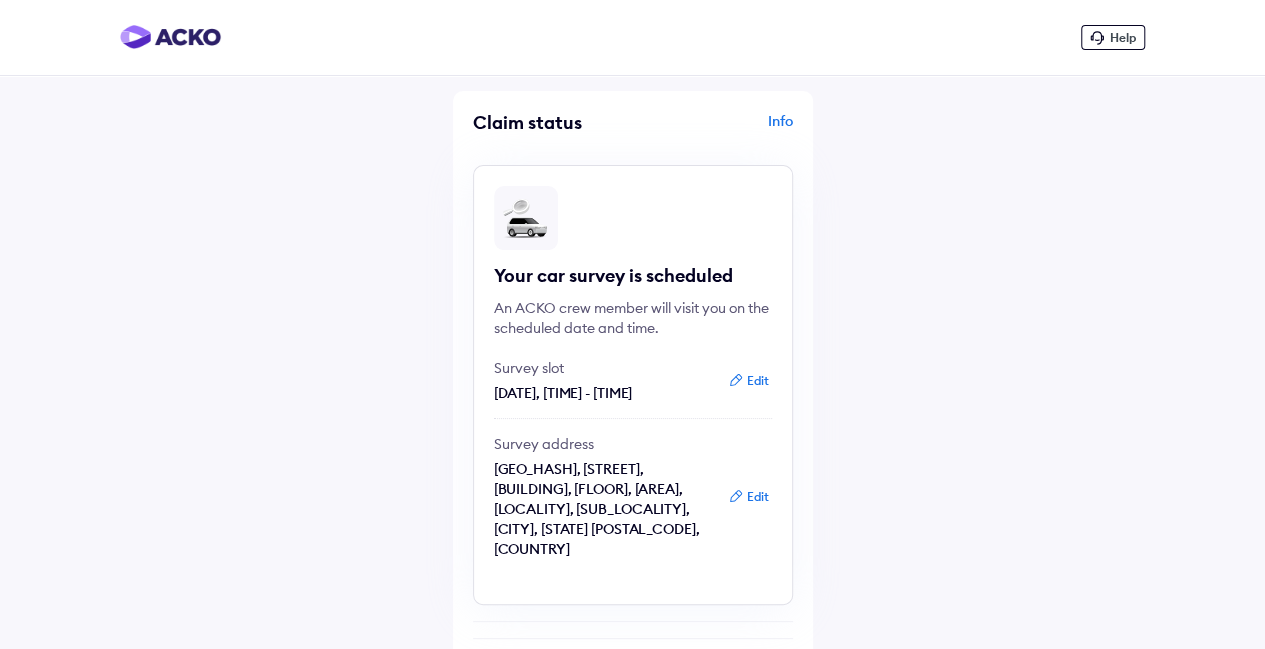 click on "Help Claim status Info Your car survey is scheduled An ACKO crew member will visit you on the scheduled date and time. Survey slot 02 Aug, 02:00 PM - 04:00 PM Edit Survey address 7VMG+5QH, GCC Club Rd, Wing-C, Phase 1, Hatkesh Udhog Nagar, Mira Road East, Mira Bhayandar, Maharashtra 401107, India Edit Timeline Claim intimated 02-Aug-2025, 12:28 PM Claim registered 02-Aug-2025, 12:28 PM Survey ETA: 02-Aug-2025, 4:00 PM Survey scheduled 02-Aug-2025, 12:28 PM Survey completed ETA: 02-Aug-2025, 4:00 PM Your vehicle inspection will determine the next steps. Claim under review" at bounding box center [632, 638] 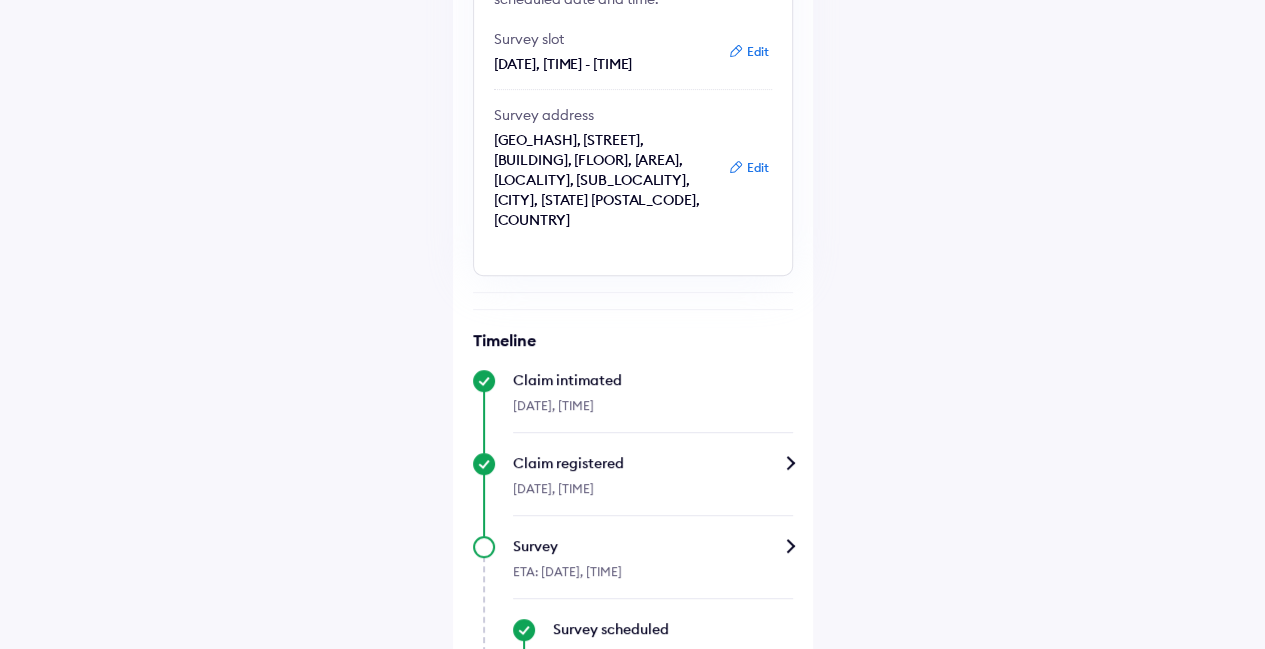 scroll, scrollTop: 320, scrollLeft: 0, axis: vertical 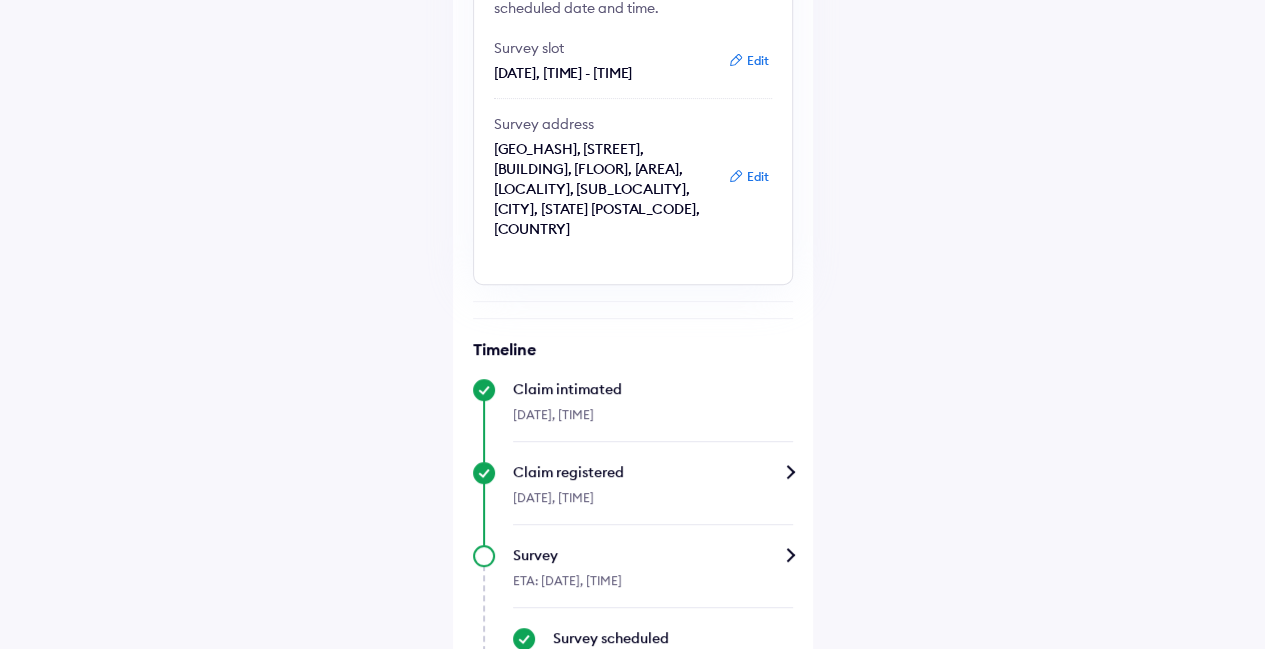 click on "Edit" at bounding box center (748, 177) 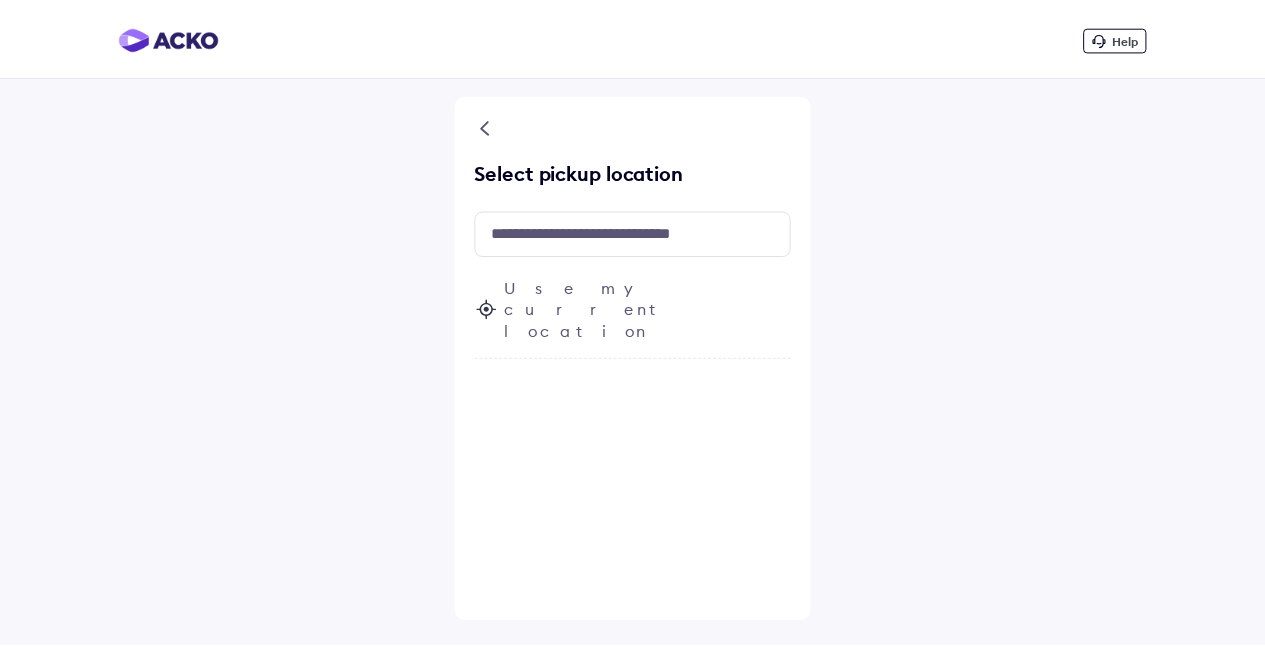 scroll, scrollTop: 0, scrollLeft: 0, axis: both 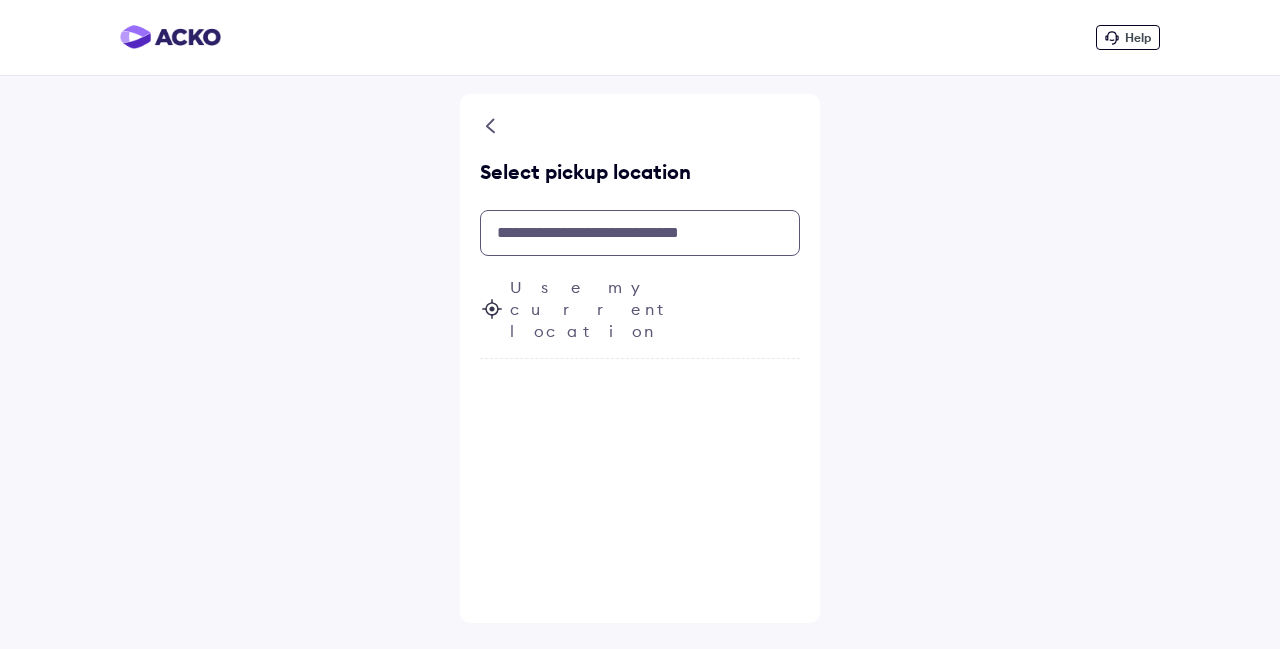 click at bounding box center [640, 233] 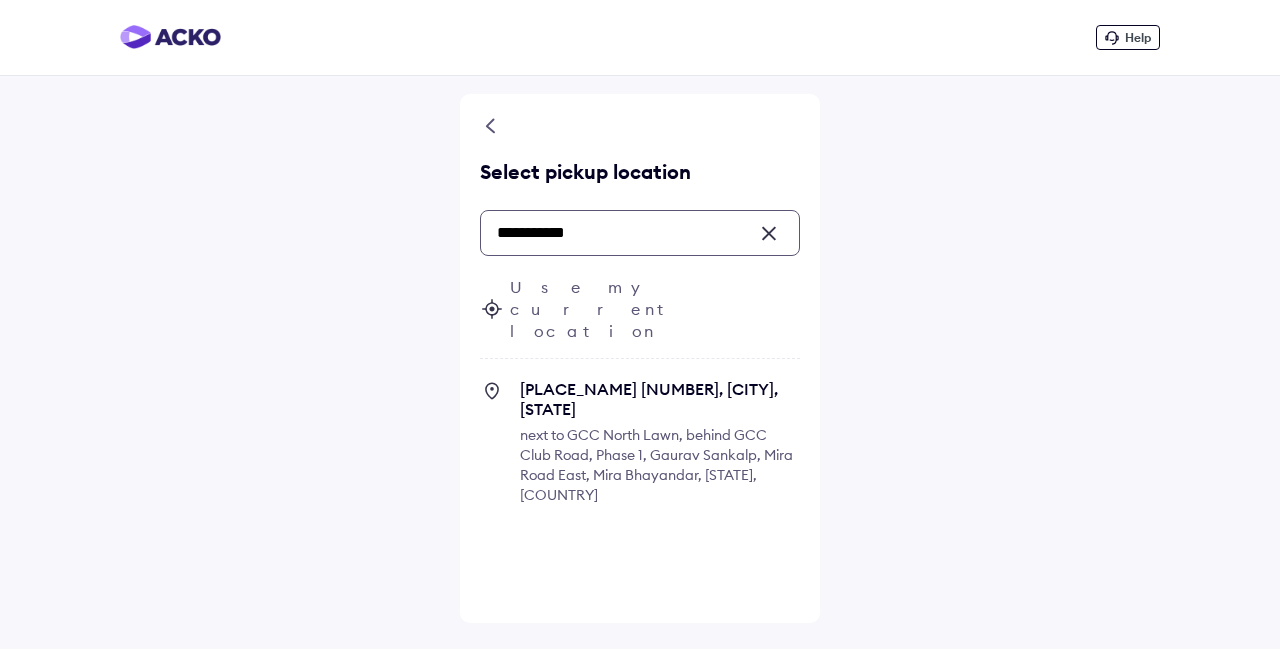 click on "[PLACE_NAME] [NUMBER], [CITY], [STATE]" at bounding box center (660, 399) 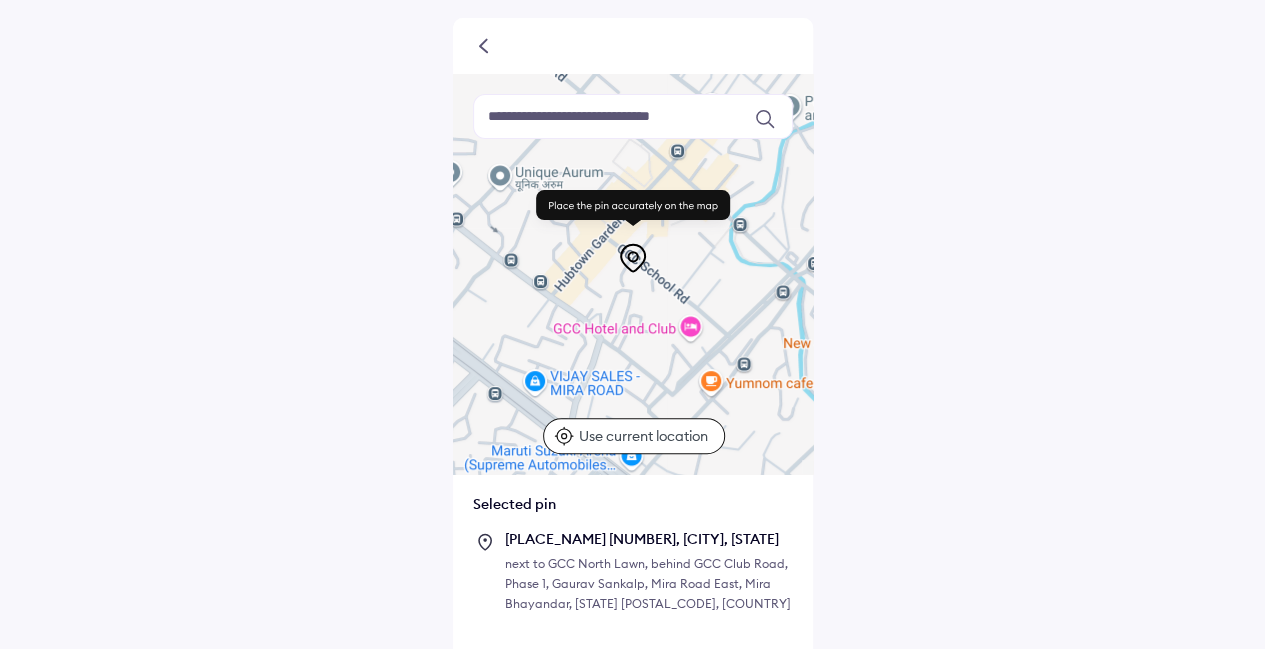 scroll, scrollTop: 148, scrollLeft: 0, axis: vertical 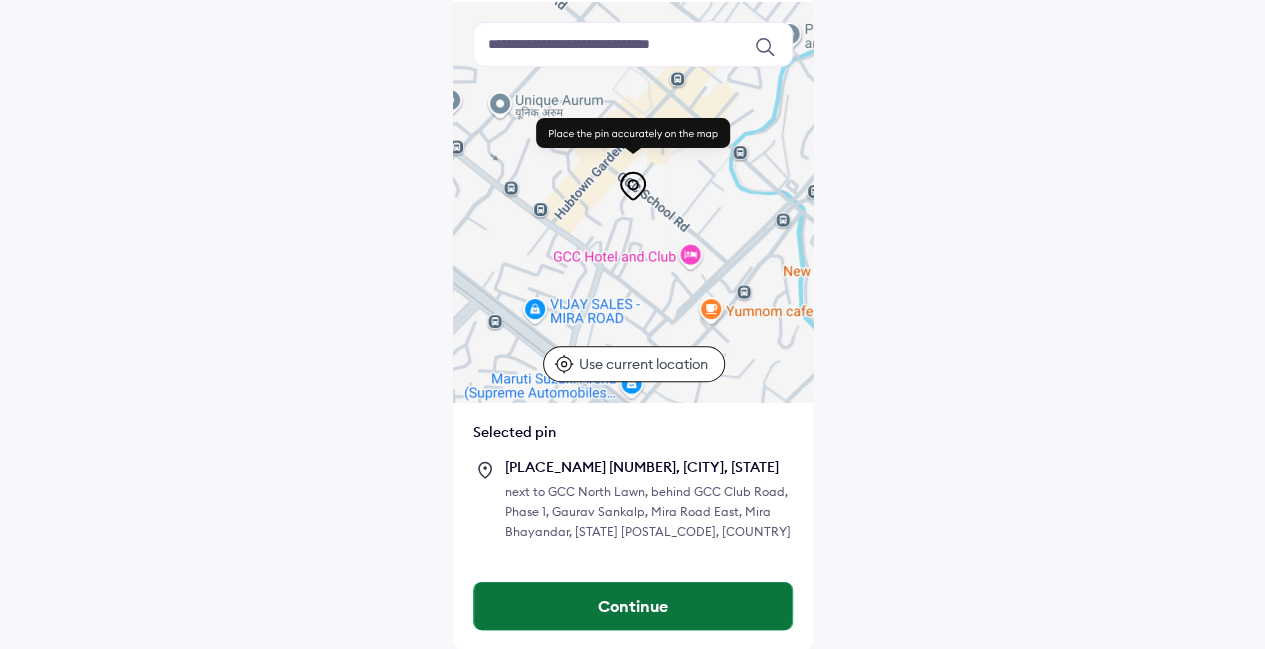 click on "Continue" at bounding box center [633, 606] 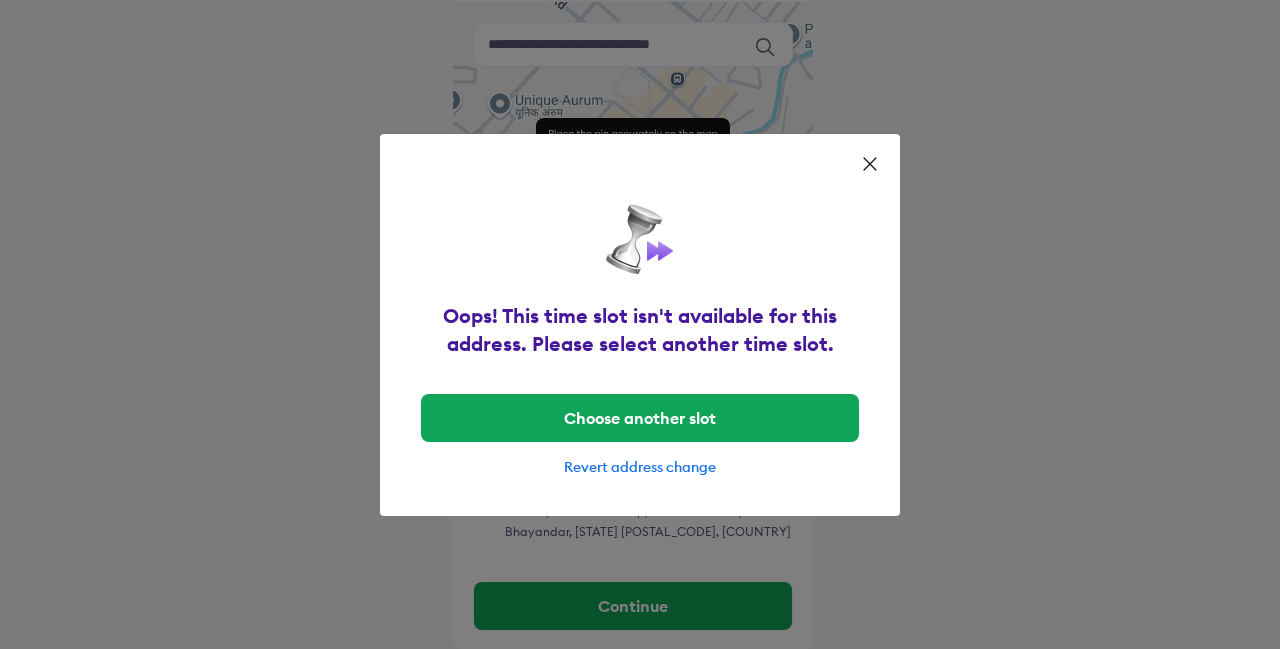 click 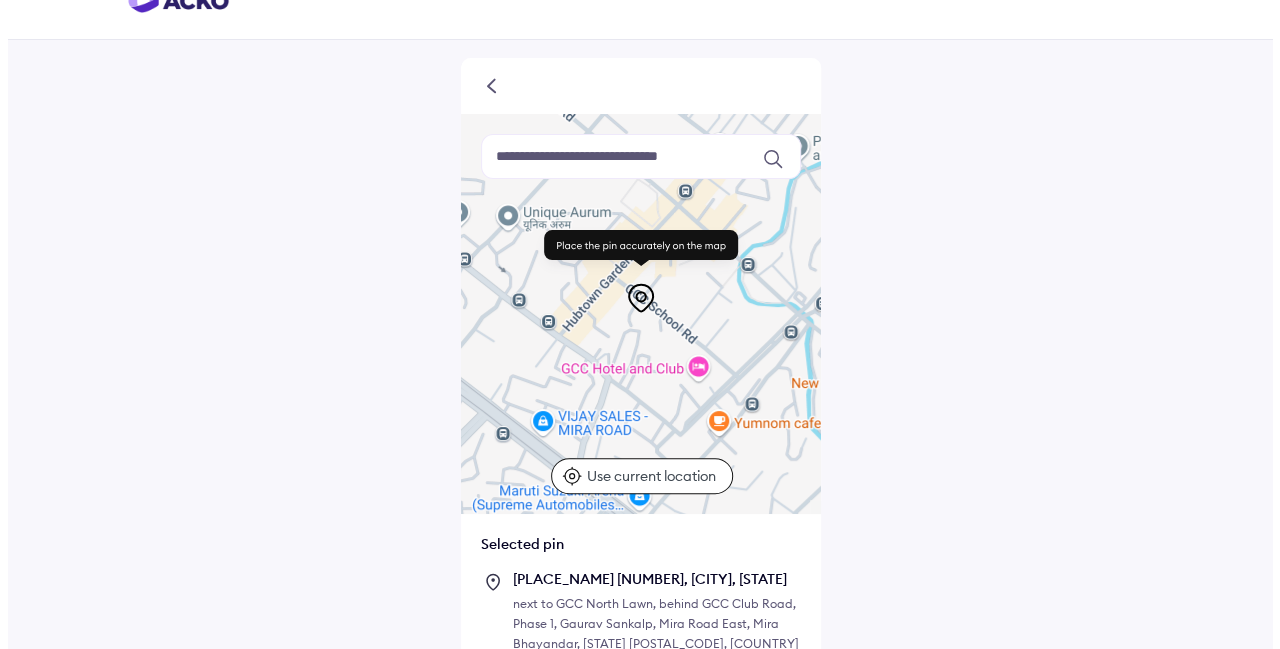 scroll, scrollTop: 0, scrollLeft: 0, axis: both 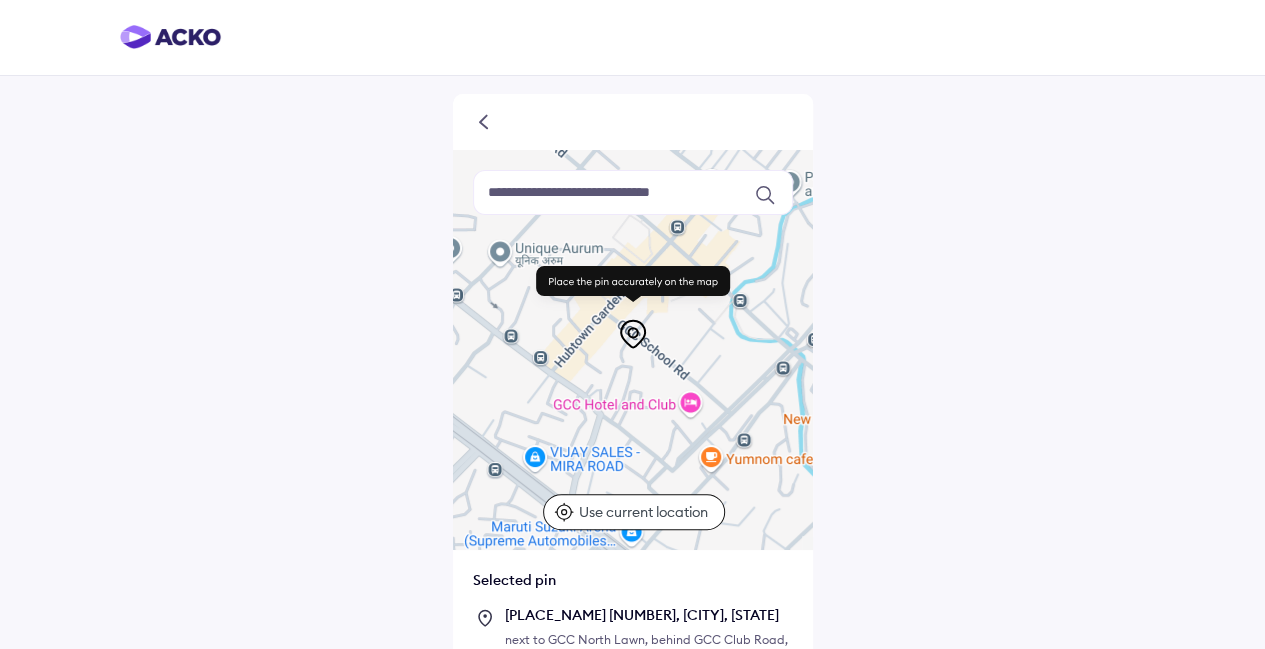 click 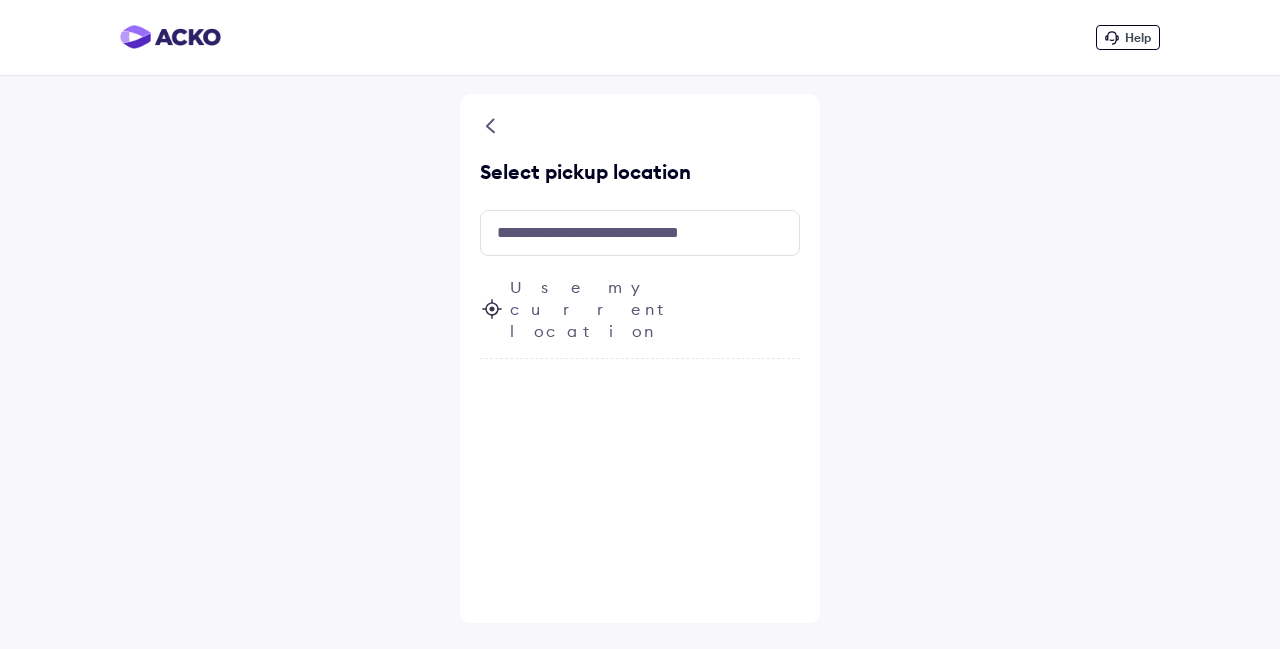 click 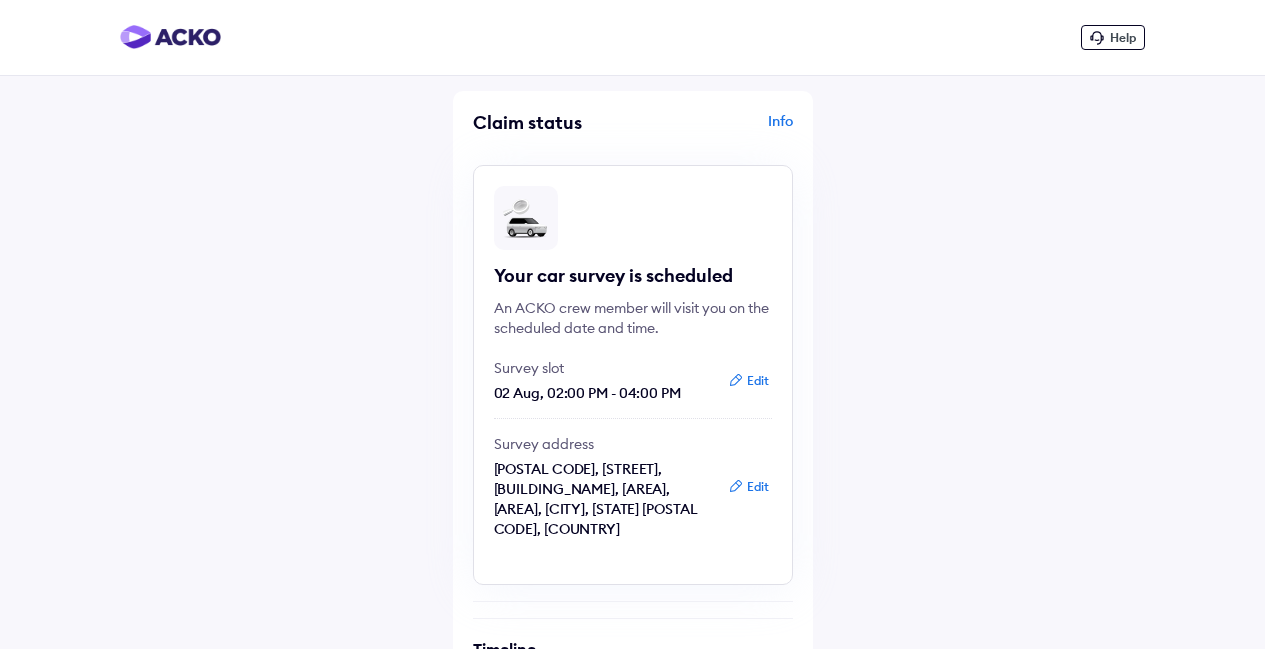 scroll, scrollTop: 0, scrollLeft: 0, axis: both 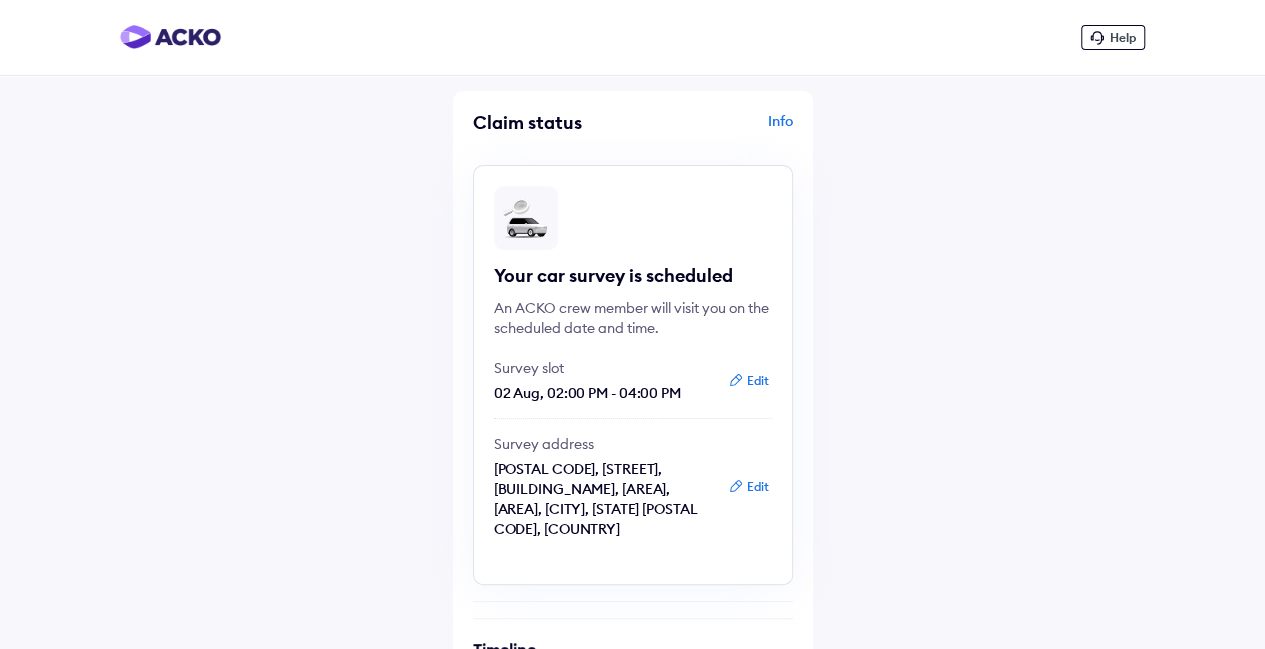 click on "Help Claim status Info Your car survey is scheduled An ACKO crew member will visit you on the scheduled date and time. Survey slot [DATE], [TIME] - [TIME] Edit Survey address [POSTAL CODE], [STREET], [BUILDING_NAME], [AREA], [AREA], [CITY], [STATE] [POSTAL CODE], [COUNTRY] Edit Timeline Claim intimated [DATE], [TIME] Claim registered [DATE], [TIME] Survey ETA: [DATE], [TIME] Survey scheduled [DATE], [TIME] Survey completed ETA: [DATE], [TIME] Your vehicle inspection will determine the next steps. Claim under review" at bounding box center (632, 628) 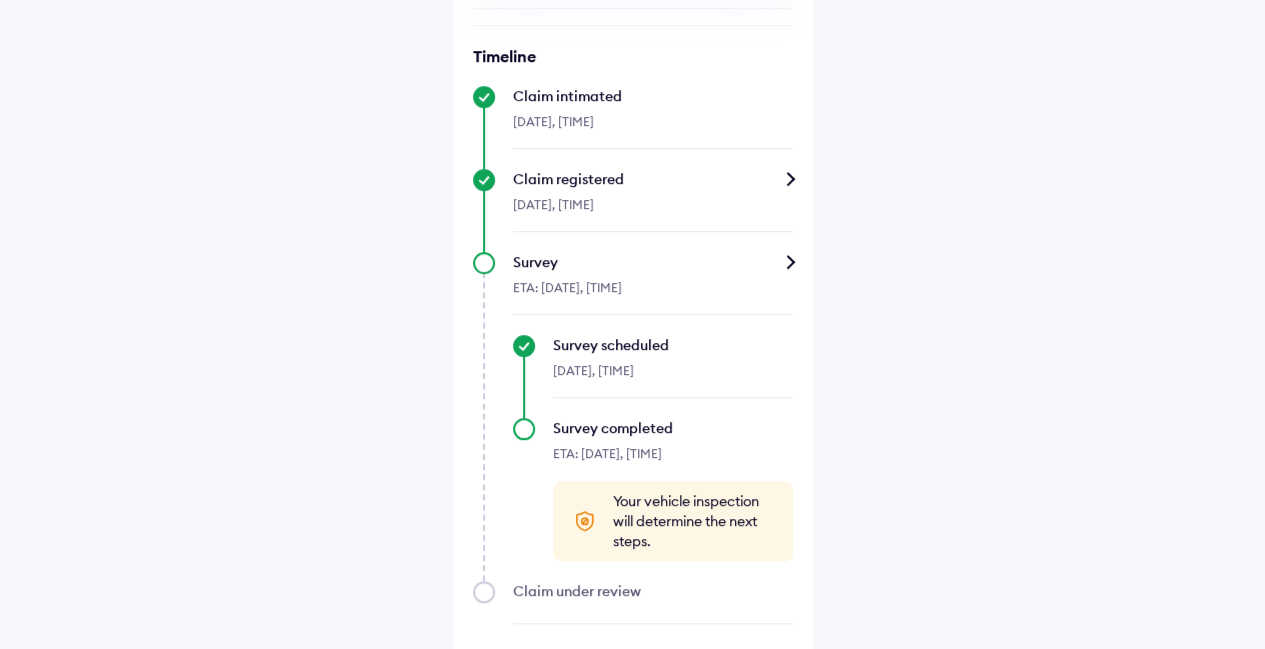scroll, scrollTop: 604, scrollLeft: 0, axis: vertical 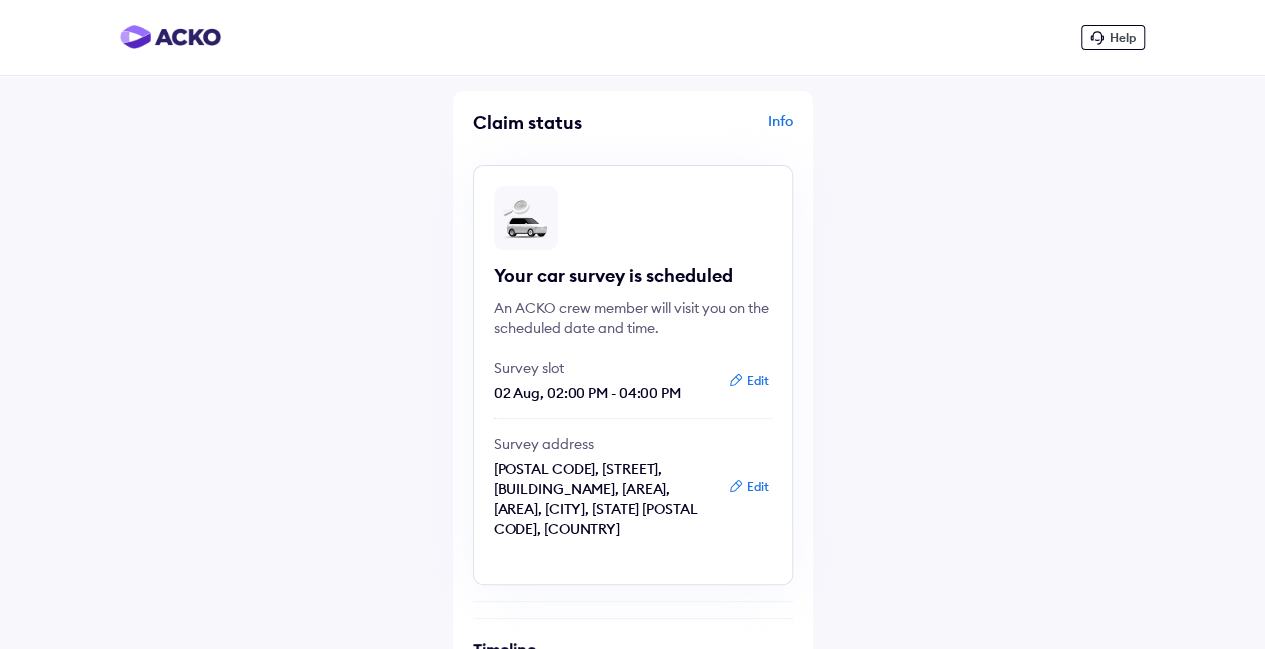 click at bounding box center [170, 37] 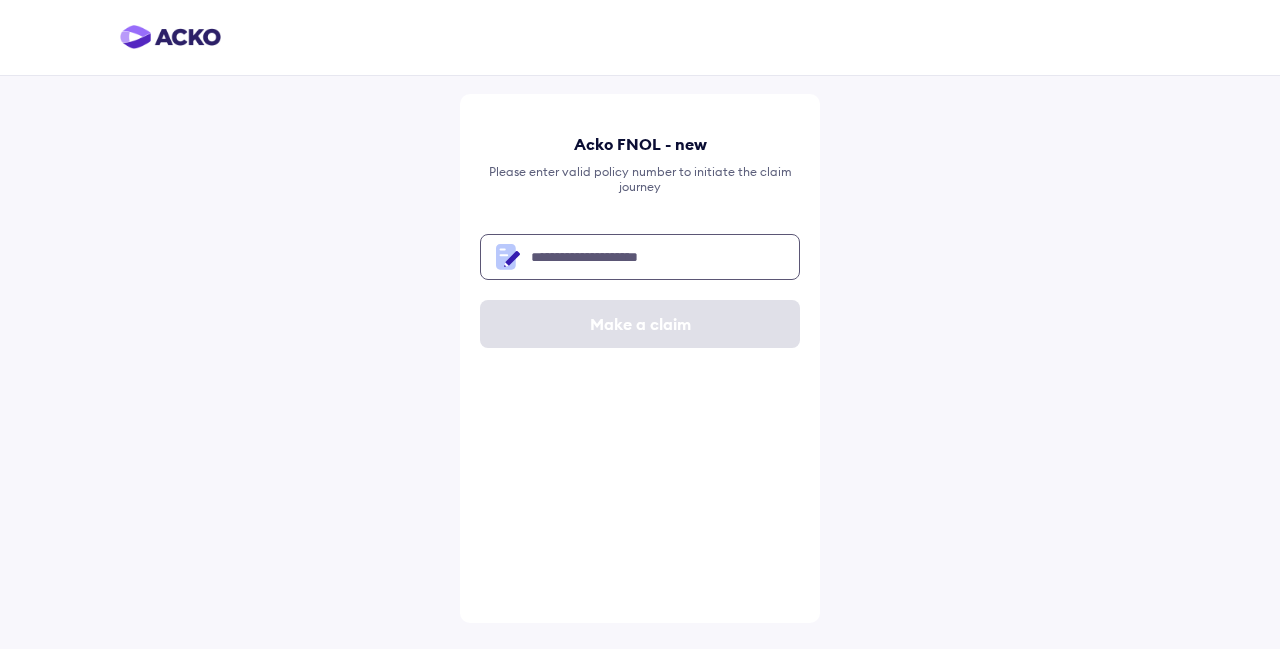 click at bounding box center (640, 257) 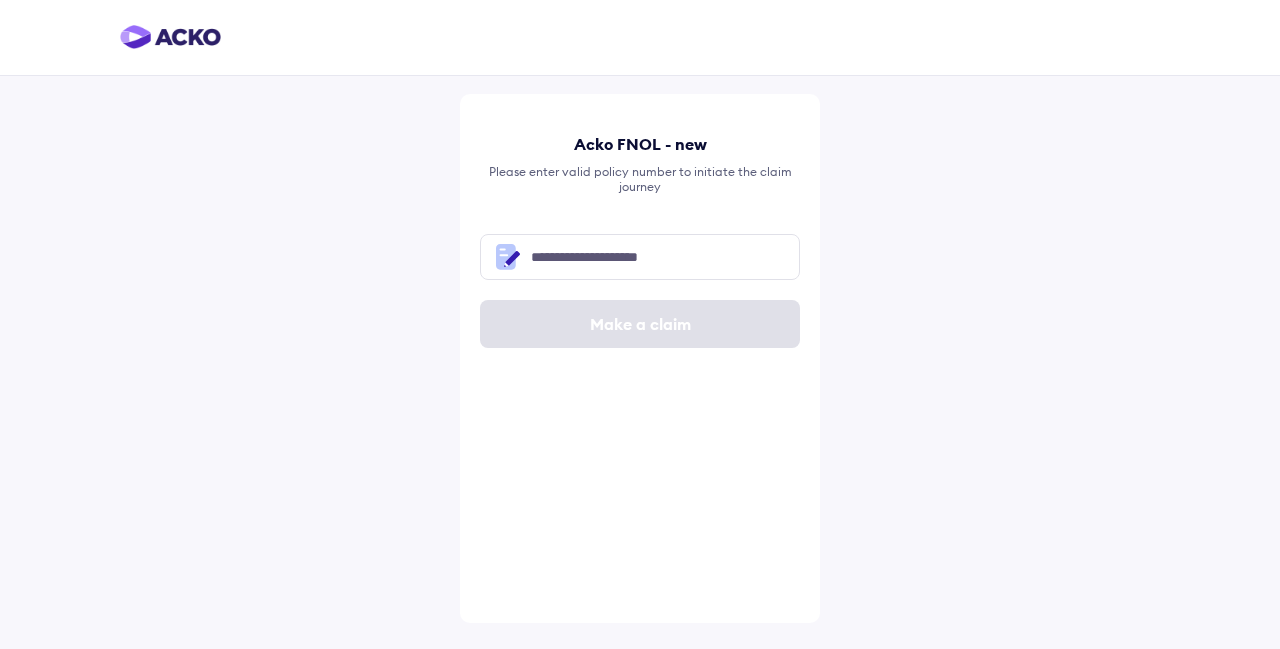 click at bounding box center (170, 37) 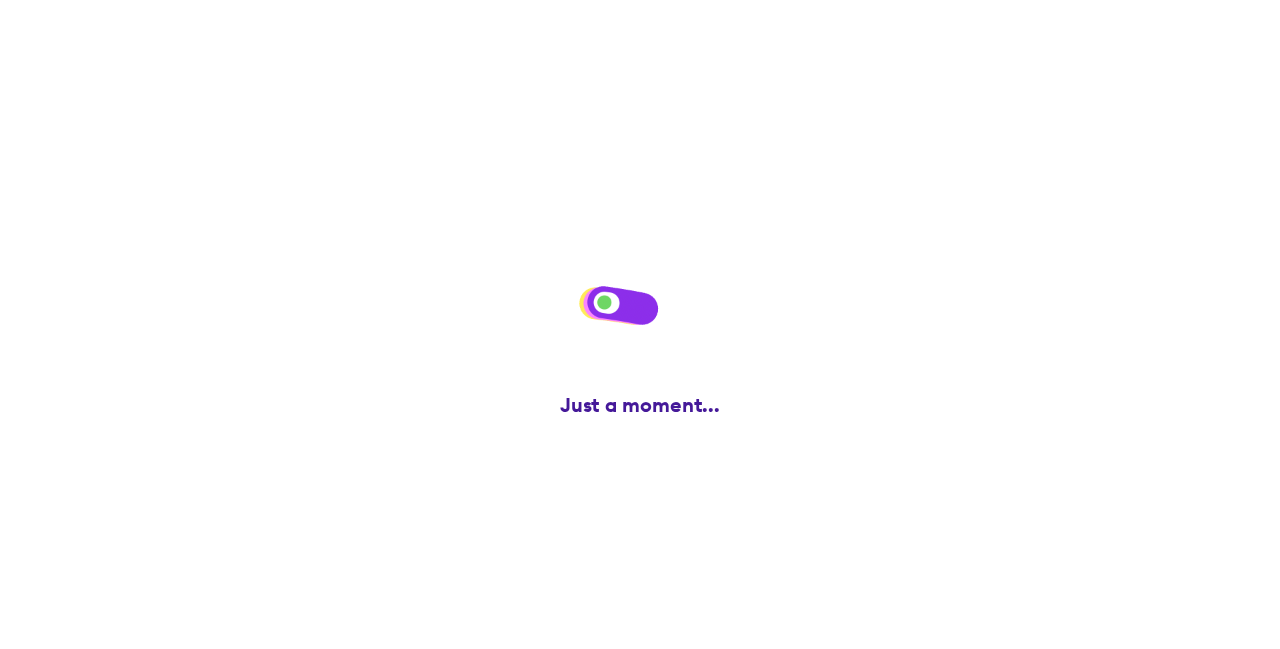 click at bounding box center [170, 37] 